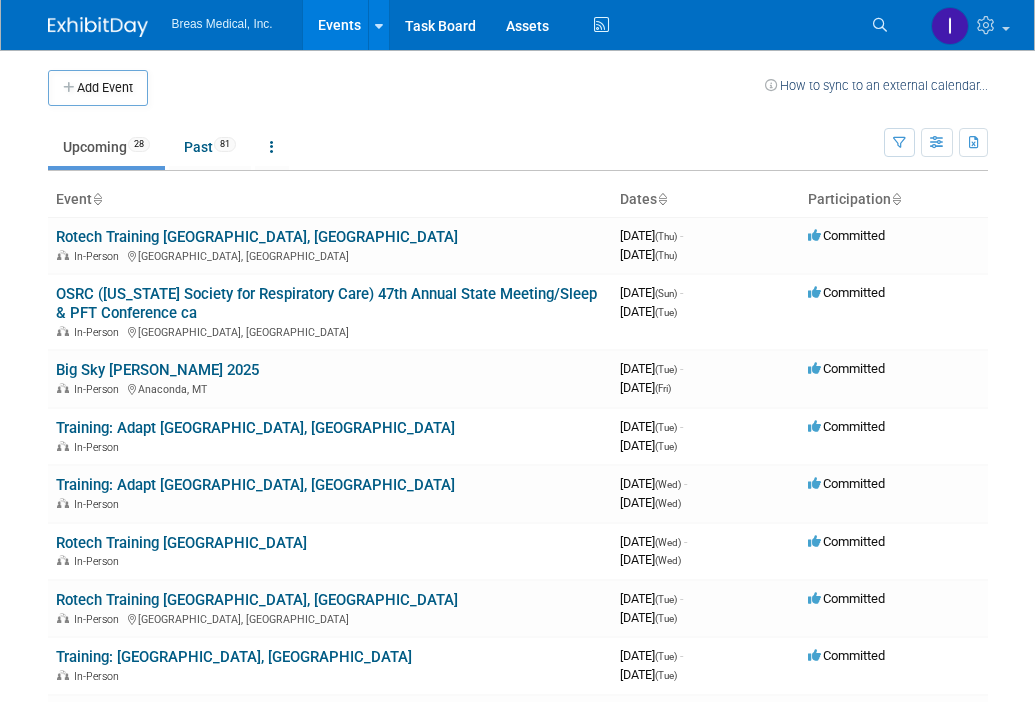 scroll, scrollTop: 0, scrollLeft: 0, axis: both 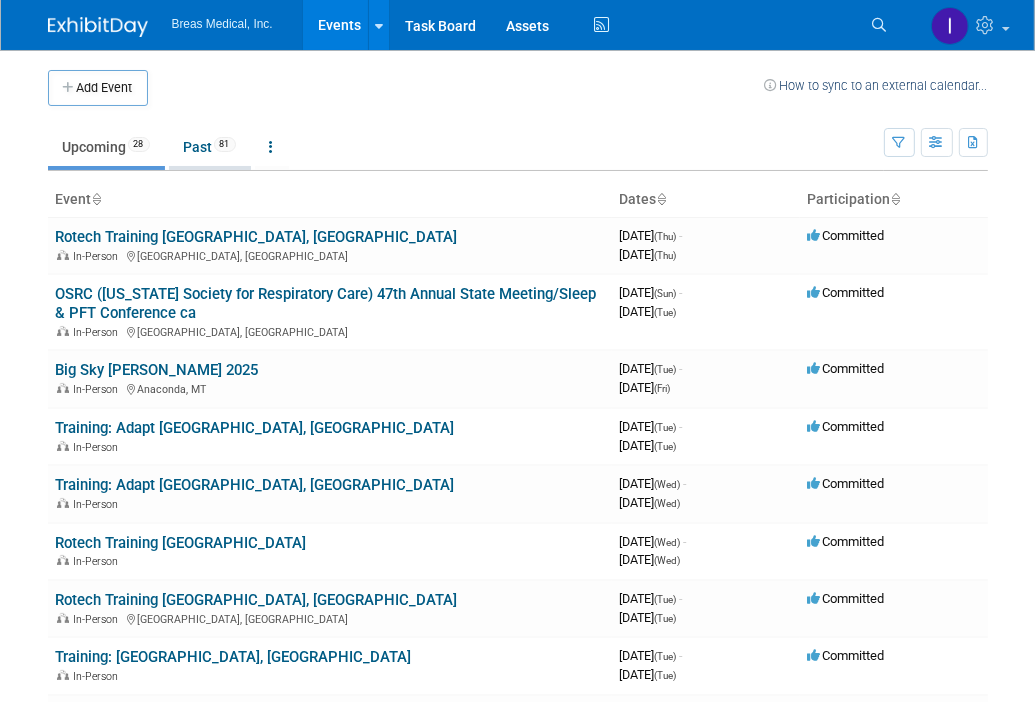 click on "Past
81" at bounding box center [210, 147] 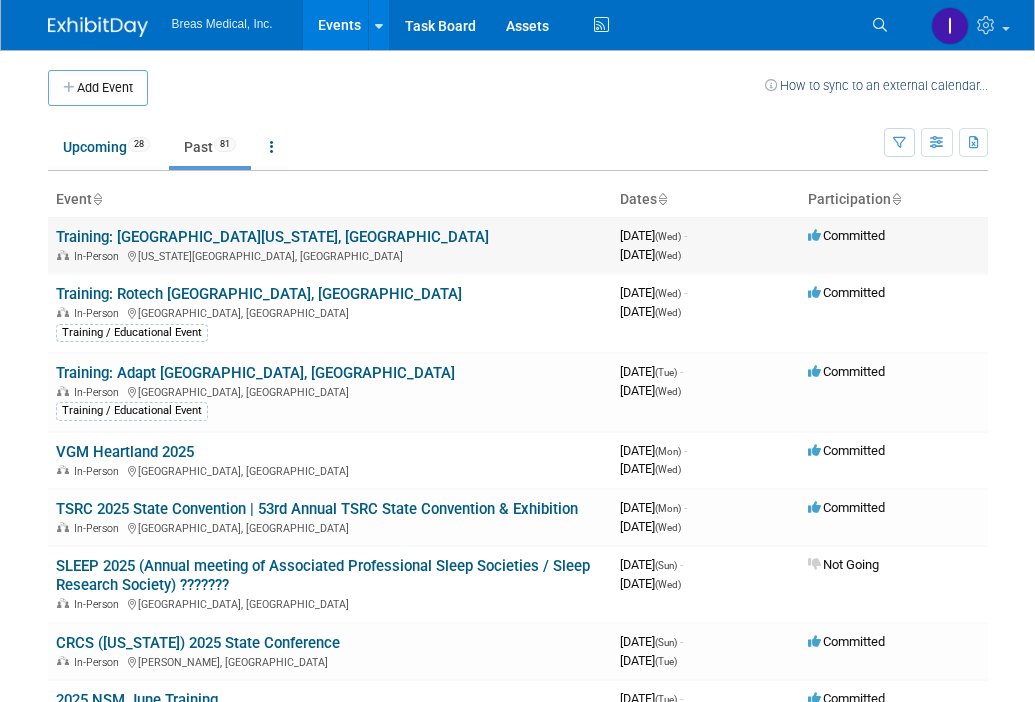 scroll, scrollTop: 0, scrollLeft: 0, axis: both 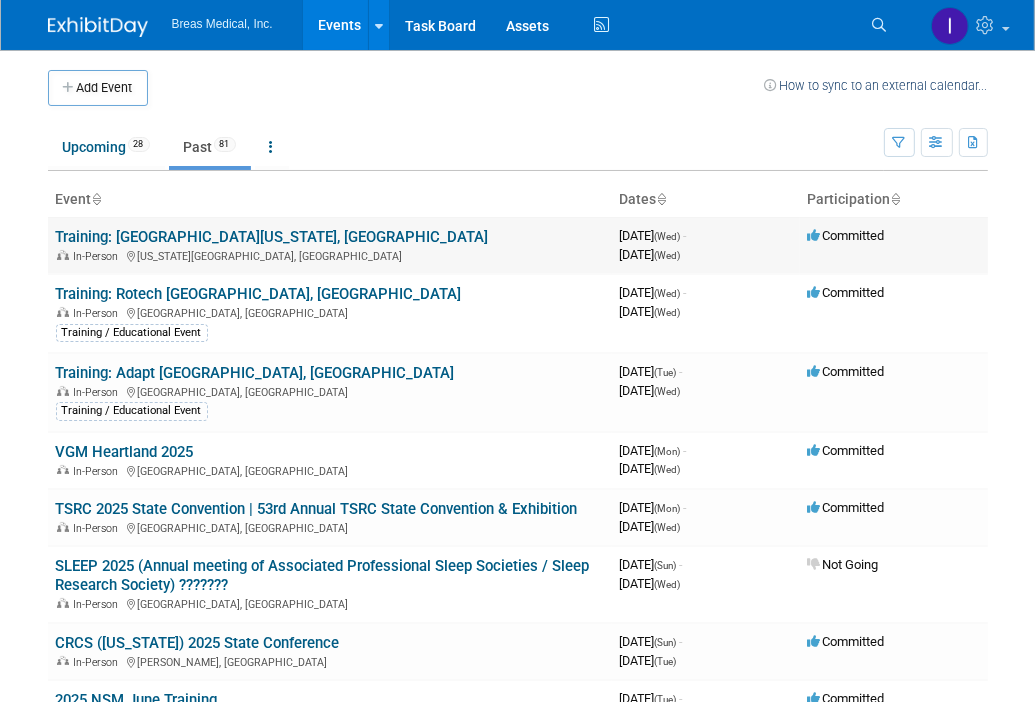 click on "Training: [GEOGRAPHIC_DATA][US_STATE], [GEOGRAPHIC_DATA]" at bounding box center (272, 237) 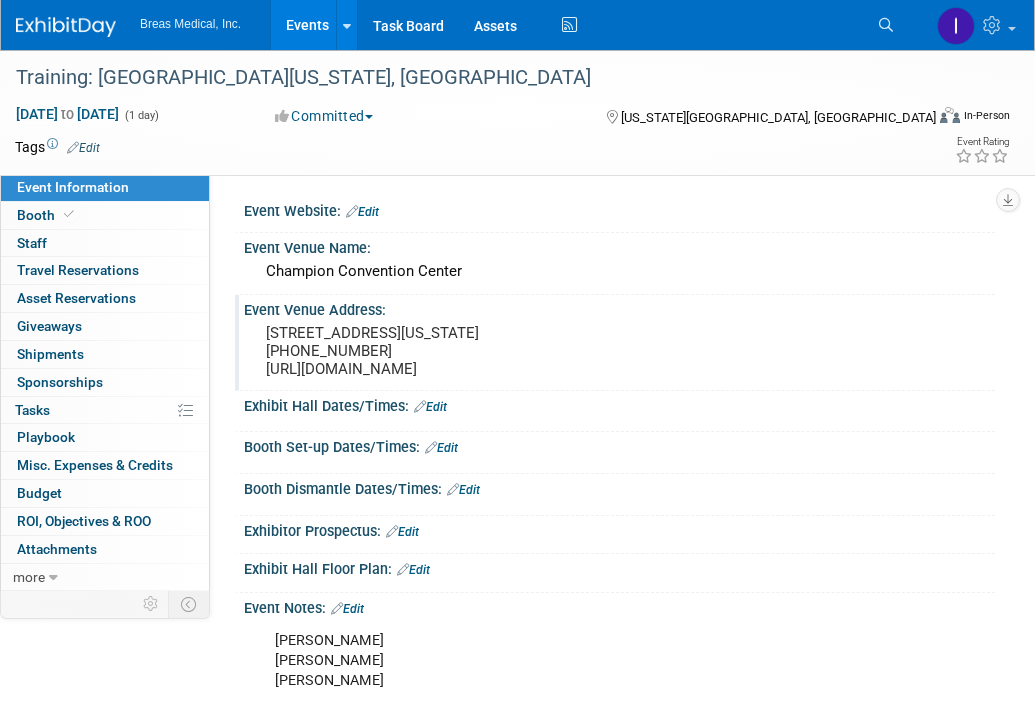scroll, scrollTop: 0, scrollLeft: 0, axis: both 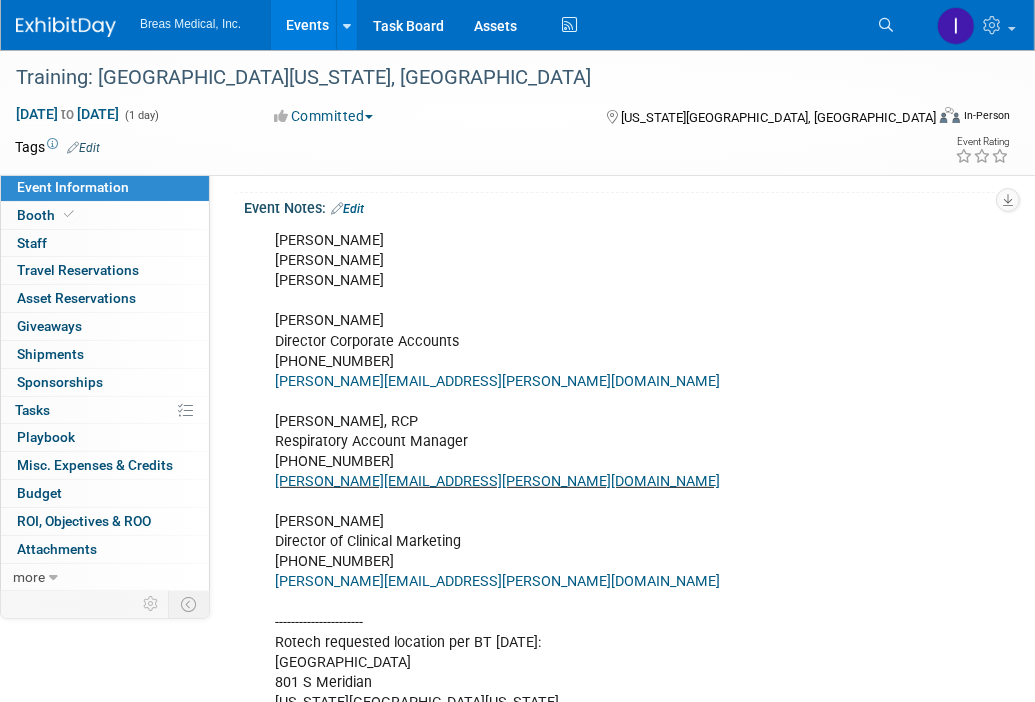 click on "Edit" at bounding box center (347, 209) 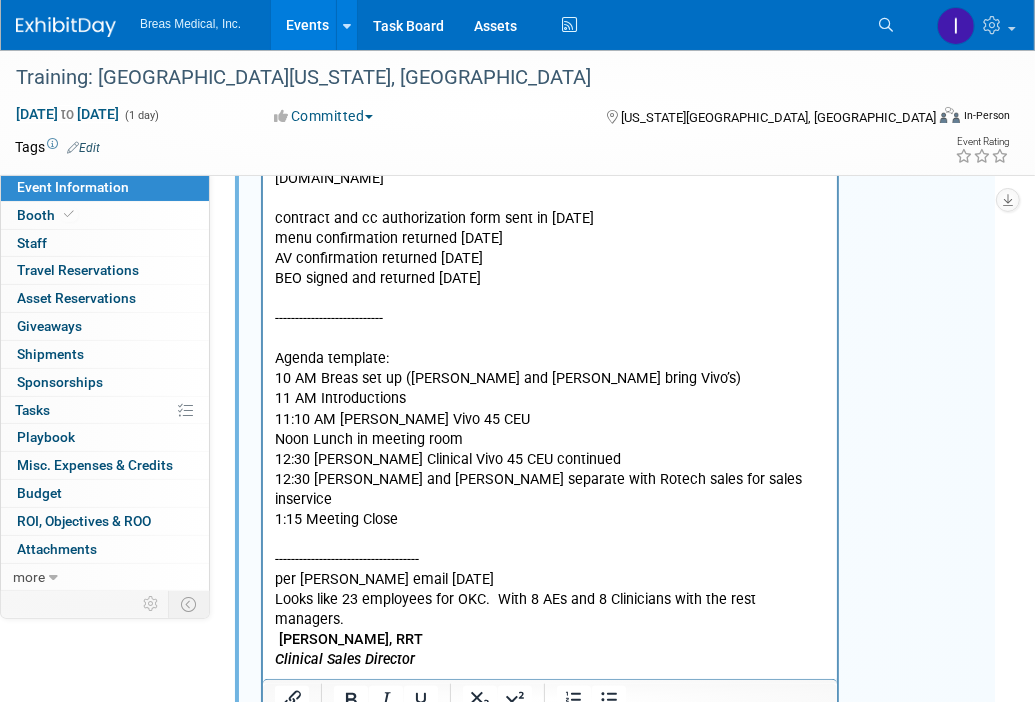 scroll, scrollTop: 1369, scrollLeft: 0, axis: vertical 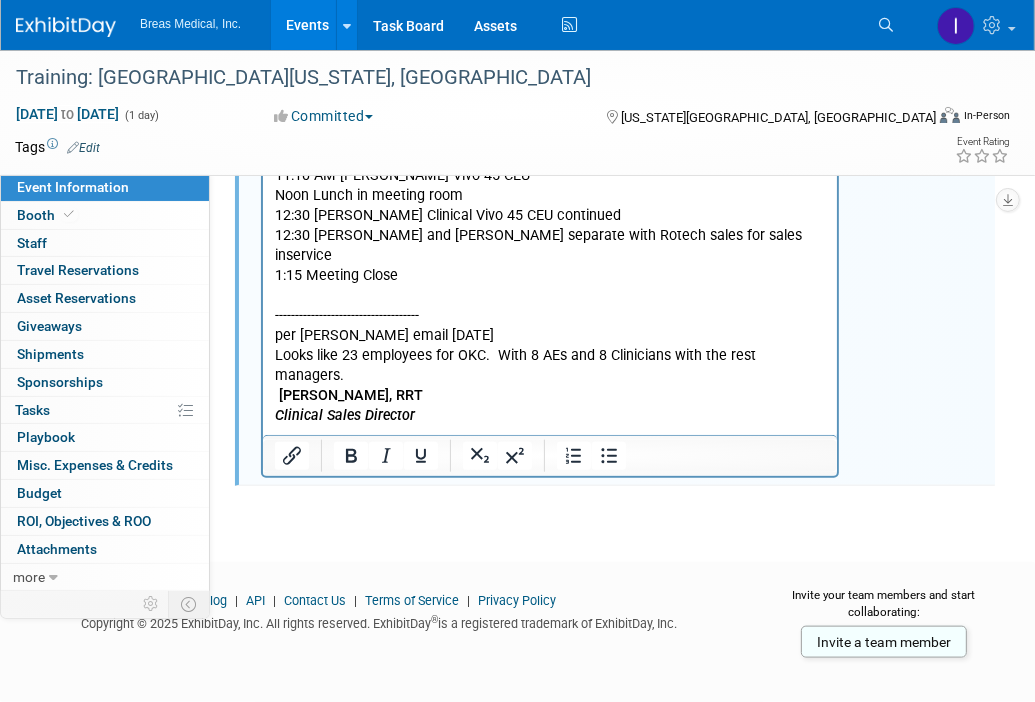 click on "Brett Jodi Michael Brett Townsend Director Corporate Accounts 770-324-6525 Brett.townsend@breas.com Jodi Nicola, RCP Respiratory Account Manager 978-844-3371 Jodi.nicola@breas.com Michael Griggs Director of Clinical Marketing 434-270-3998 michael.griggs@breas.com ---------------------- Rotech requested location per BT 6-12-2025: Hilton Garden Inn Airport 801 S Meridian Oklahoma City, Oklahoma, 73108 (405) 942-1400 Hilton Garden Inn Oklahoma City Airport Hotel Brooklynn Kelley Sales Manager 737 South Meridian Avenue Oklahoma City, OK 73108 Main: 405-942-1400 Direct: 405-246-7300 www.championconventioncenter.com contract and cc authorization form sent in 6-20-2025 menu confirmation returned 6-26-2025 AV confirmation returned 6-26-2025 BEO signed and returned 7-8-2025 --------------------------- Agenda template: 10 AM Breas set up (Michael, Jodi and Brett bring Vivo’s) 11 AM Introductions 11:10 AM Michael Vivo 45 CEU Noon Lunch in meeting room 12:30 Michael Clinical Vivo 45 CEU continued 1:15 Meeting Close" at bounding box center [549, -159] 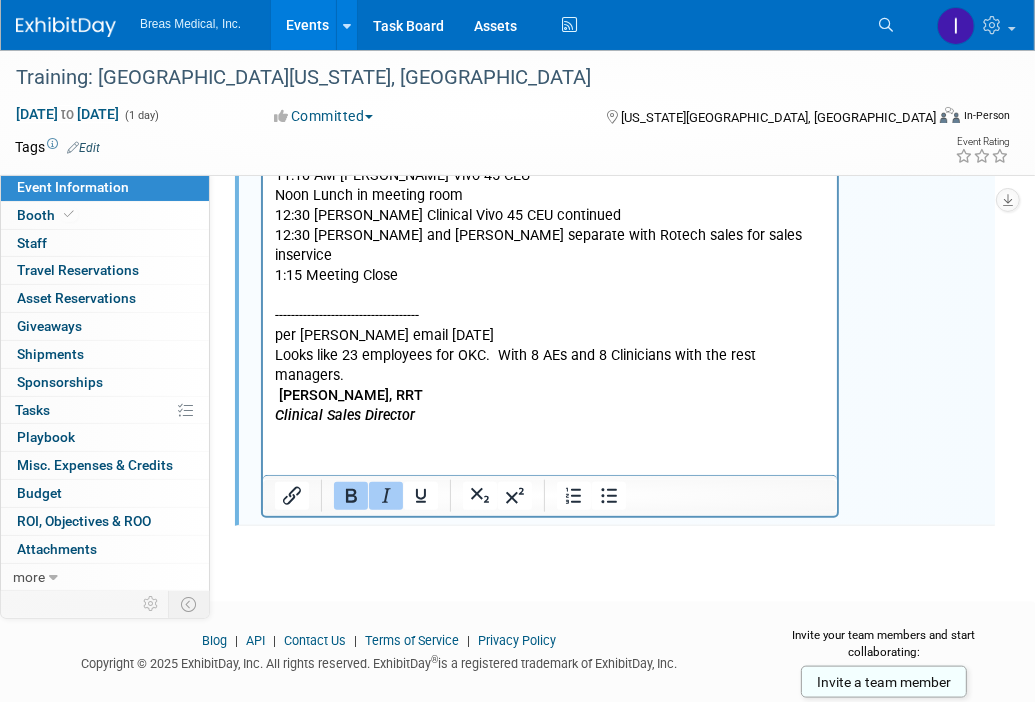type 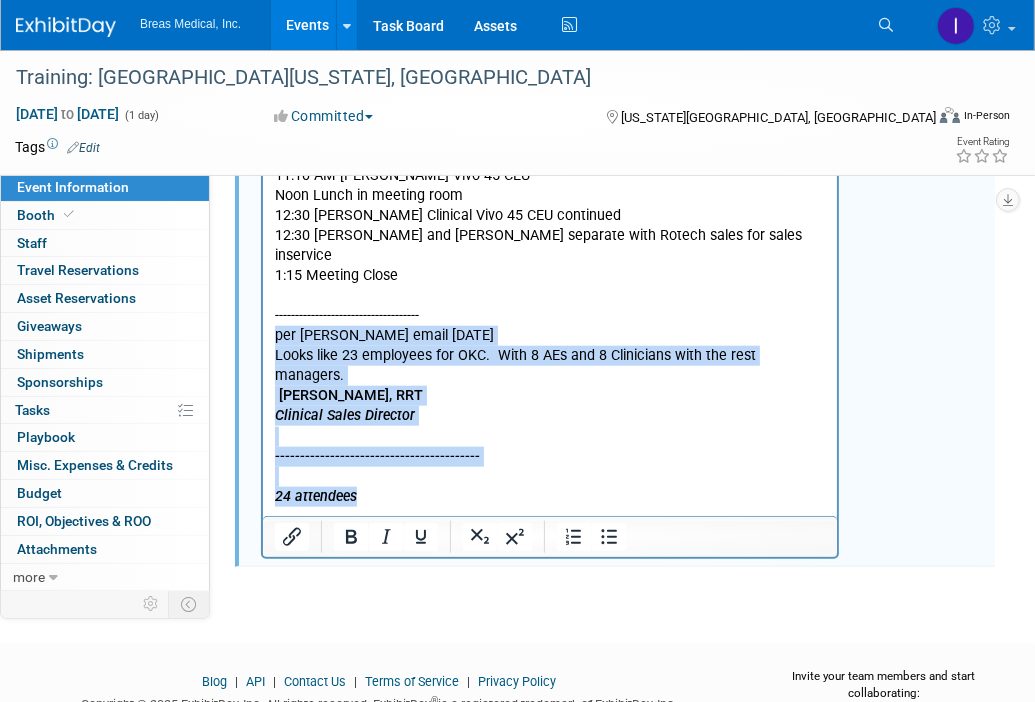 drag, startPoint x: 275, startPoint y: 308, endPoint x: 401, endPoint y: 485, distance: 217.26712 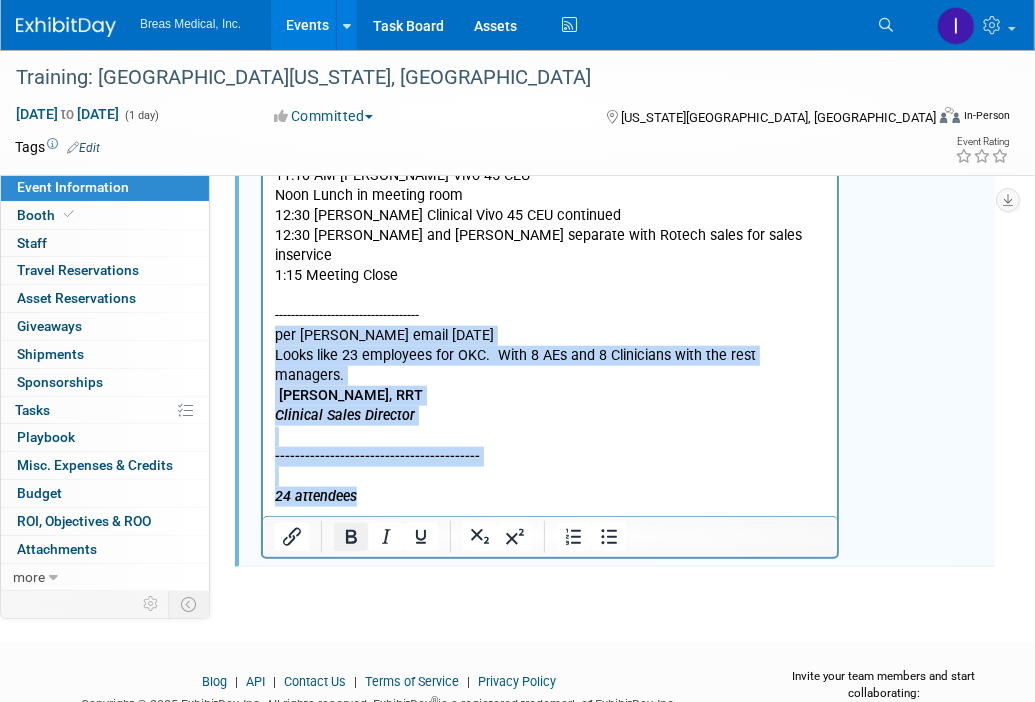 click 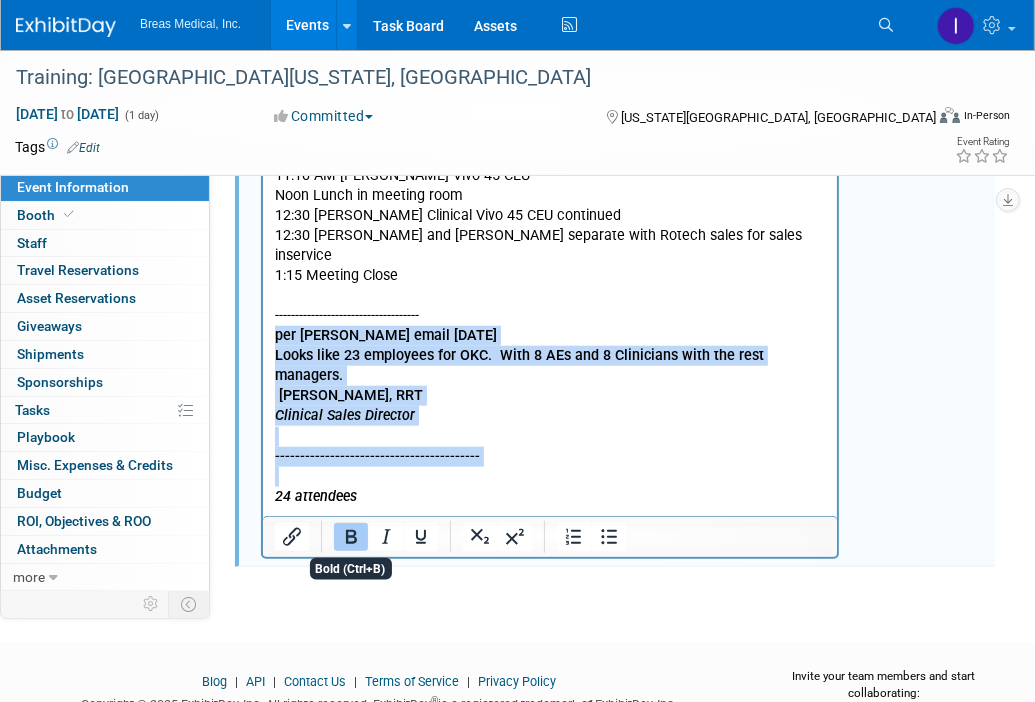 click 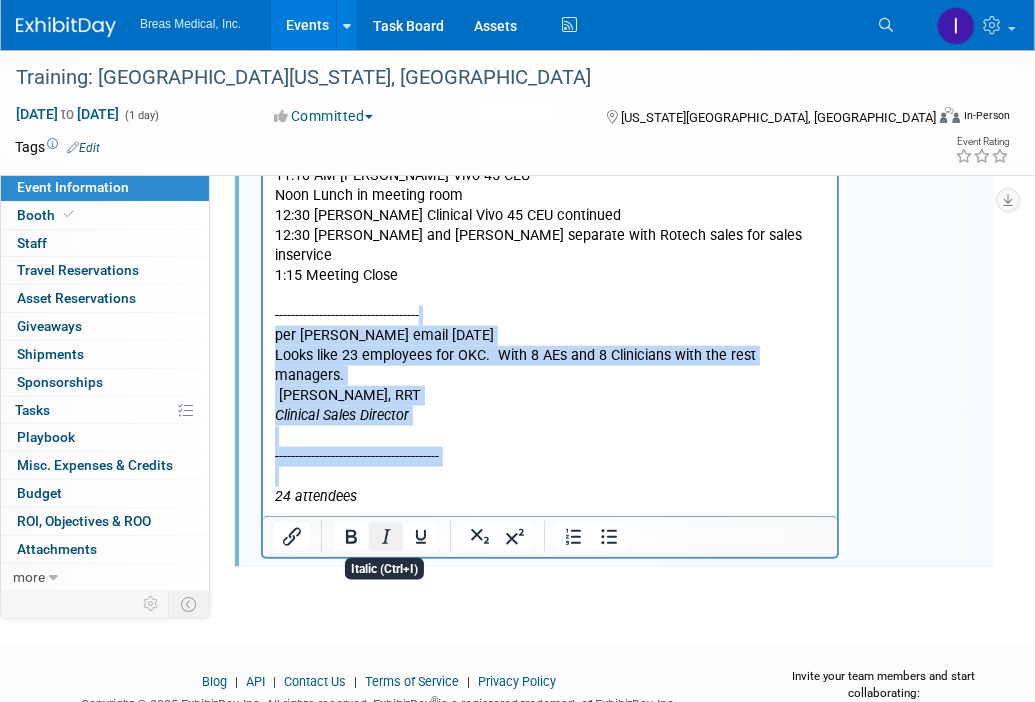 click 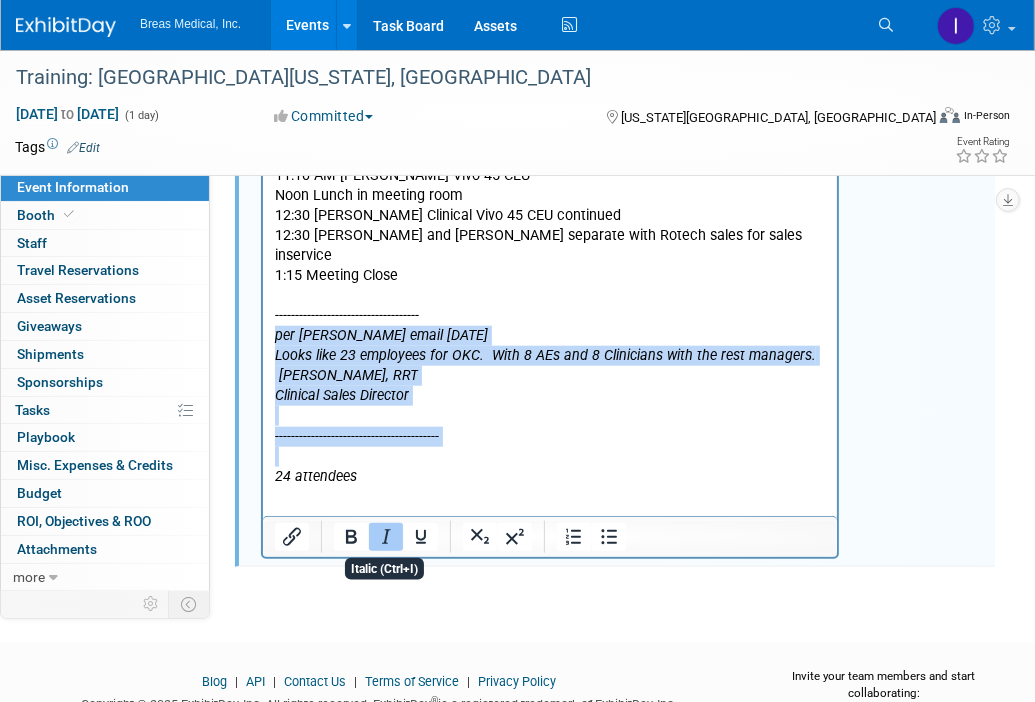 click 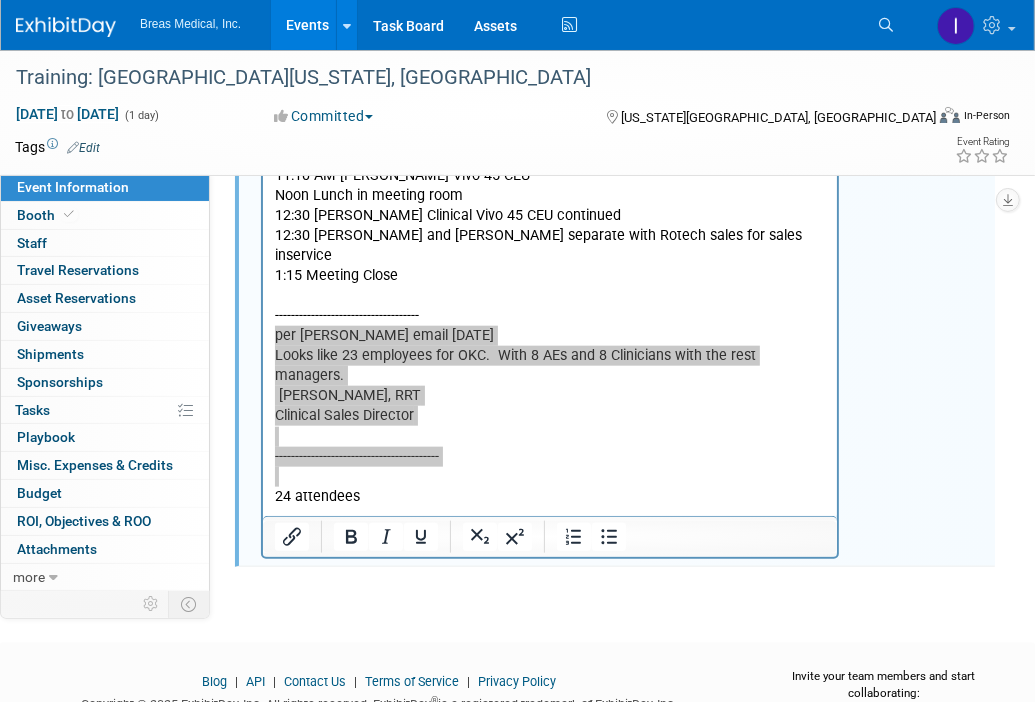 click on "Brett Jodi Michael Brett Townsend Director Corporate Accounts 770-324-6525 Brett.townsend@breas.com Jodi Nicola, RCP Respiratory Account Manager 978-844-3371 Jodi.nicola@breas.com Michael Griggs Director of Clinical Marketing 434-270-3998 michael.griggs@breas.com ---------------------- Rotech requested location per BT 6-12-2025: Hilton Garden Inn Airport 801 S Meridian Oklahoma City, Oklahoma, 73108 (405) 942-1400 Hilton Garden Inn Oklahoma City Airport Hotel Brooklynn Kelley Sales Manager 737 South Meridian Avenue Oklahoma City, OK 73108 Main: 405-942-1400 Direct: 405-246-7300 www.championconventioncenter.com contract and cc authorization form sent in 6-20-2025 menu confirmation returned 6-26-2025 AV confirmation returned 6-26-2025 BEO signed and returned 7-8-2025 --------------------------- Agenda template: 10 AM Breas set up (Michael, Jodi and Brett bring Vivo’s) 11 AM Introductions 11:10 AM Michael Vivo 45 CEU Noon Lunch in meeting room 12:30 Michael Clinical Vivo 45 CEU continued" at bounding box center [619, -96] 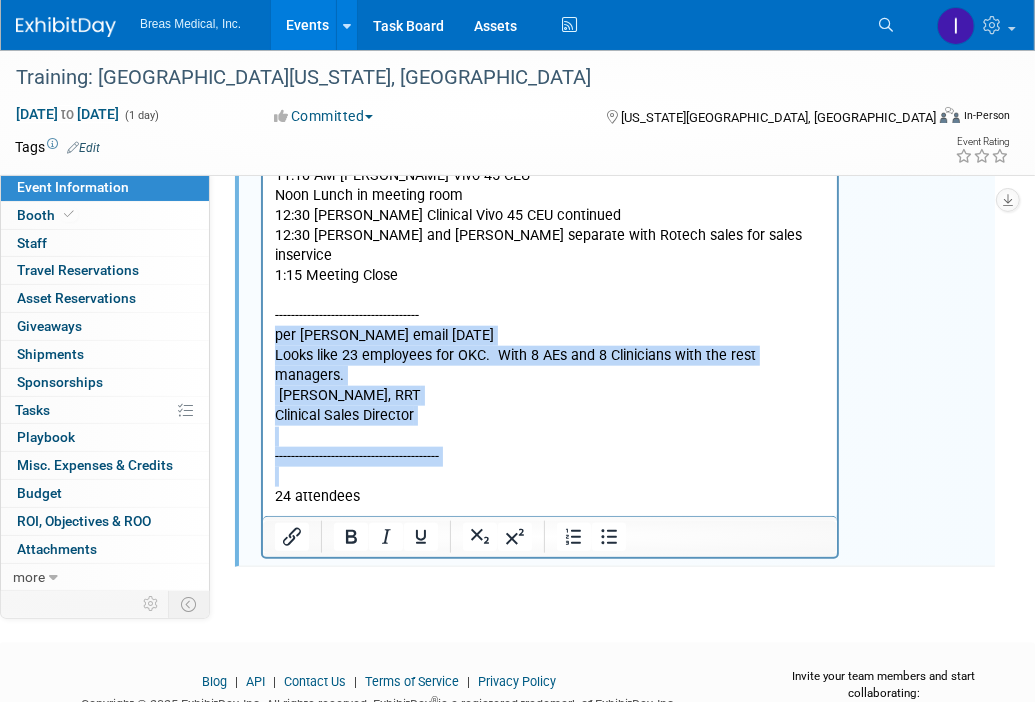 click on "24 attendees" at bounding box center (549, 498) 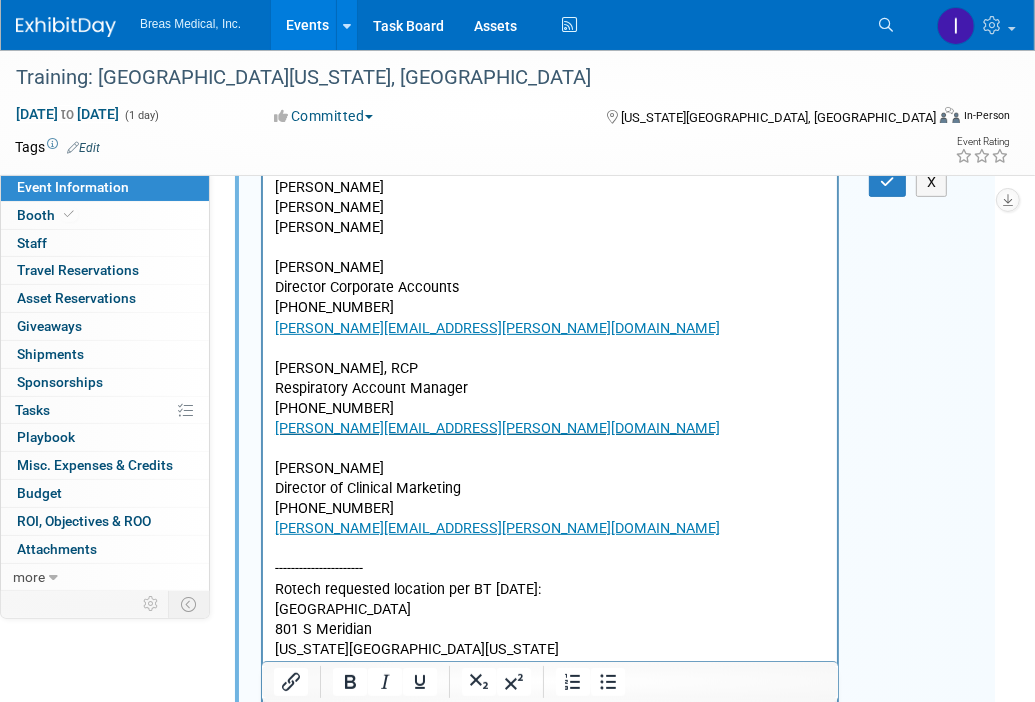 scroll, scrollTop: 169, scrollLeft: 0, axis: vertical 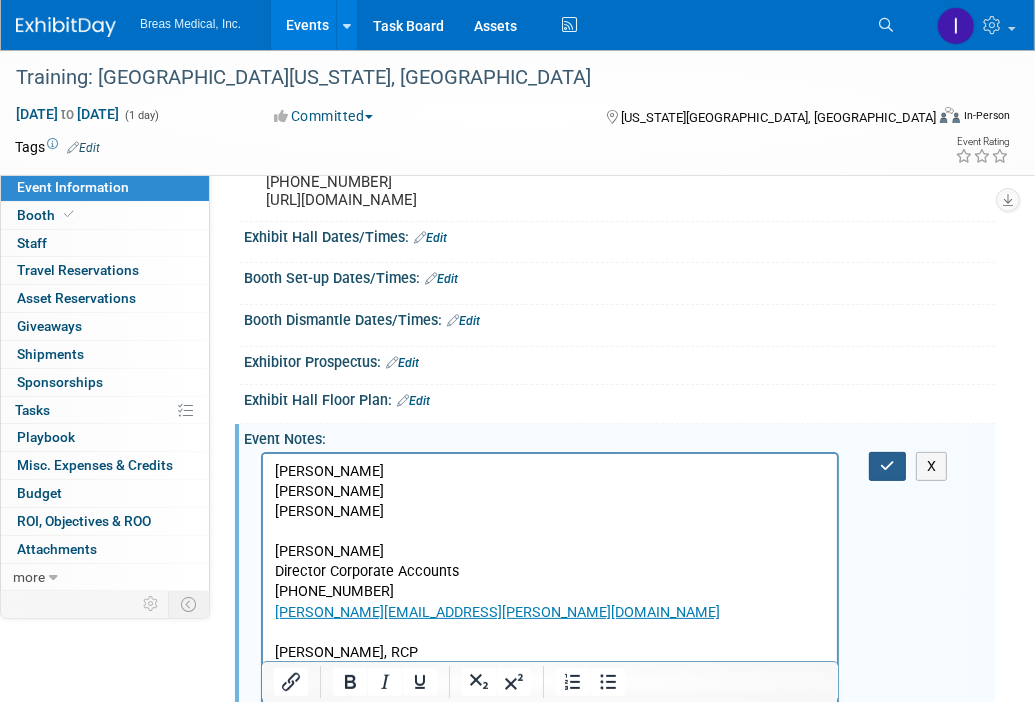 click at bounding box center (887, 466) 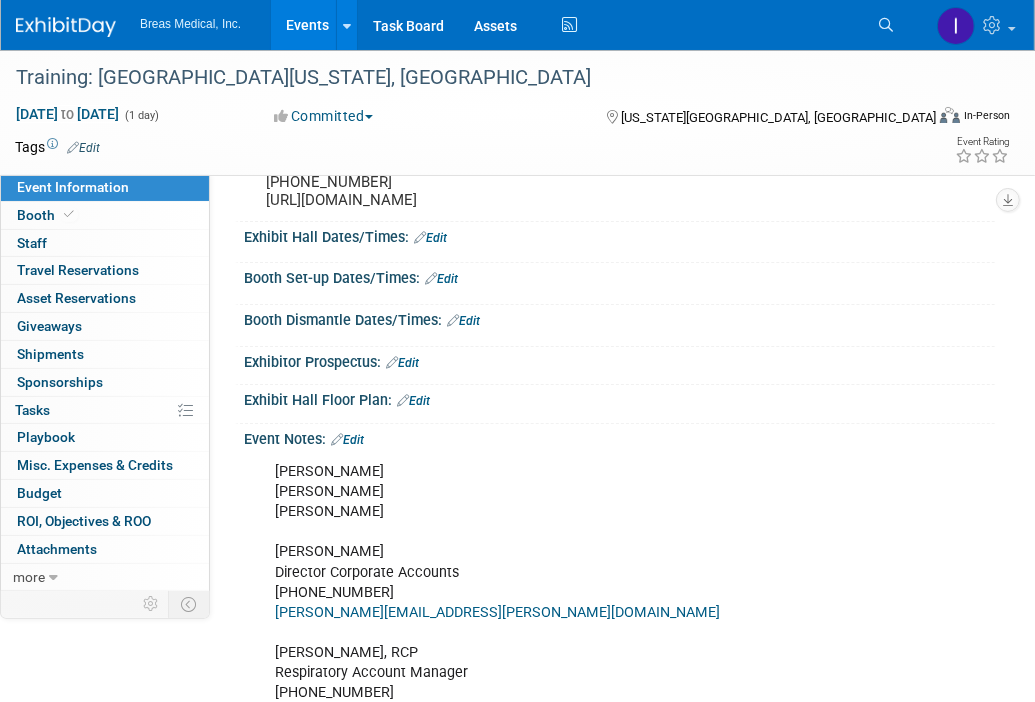 click on "Booth Set-up Dates/Times:
Edit" at bounding box center [619, 276] 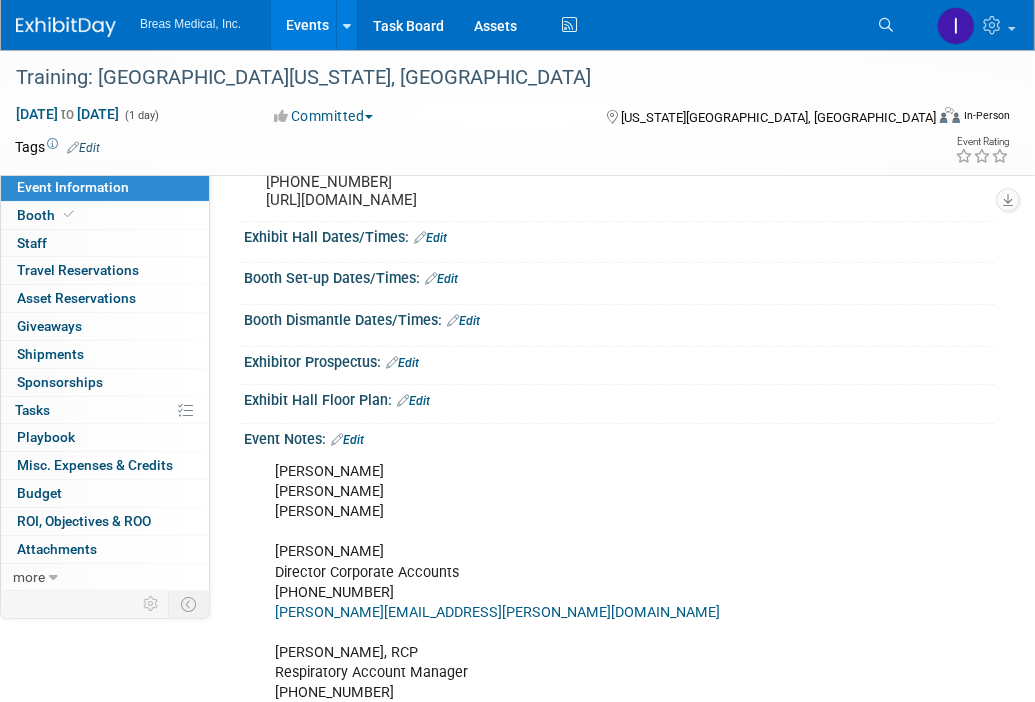 click on "Events" at bounding box center (307, 25) 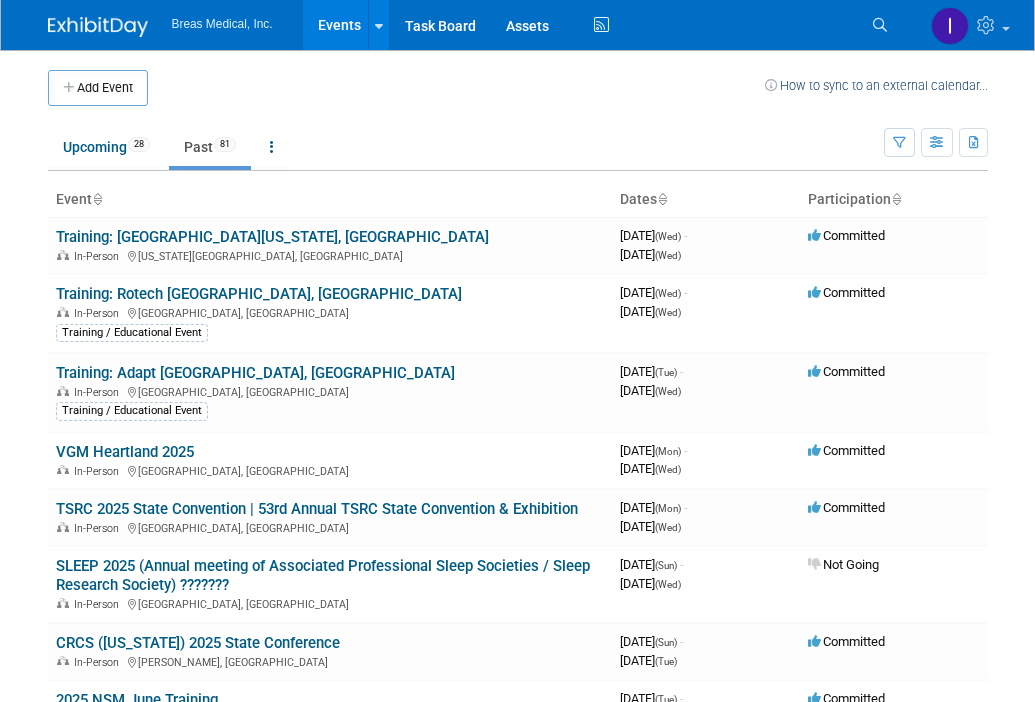 scroll, scrollTop: 0, scrollLeft: 0, axis: both 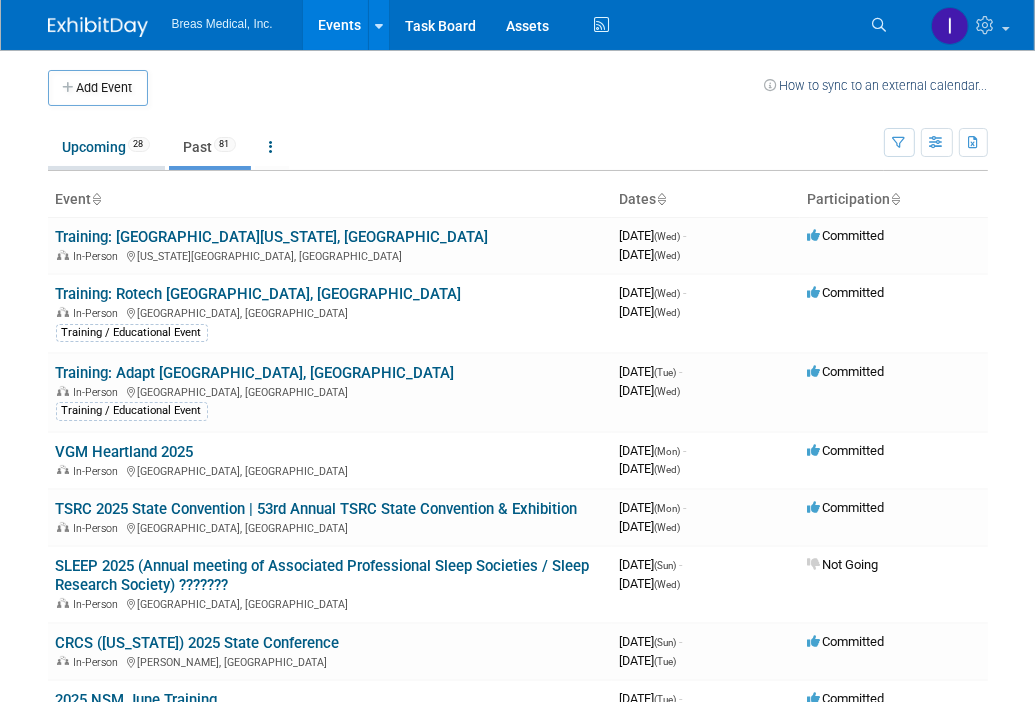 click on "Upcoming
28" at bounding box center [106, 147] 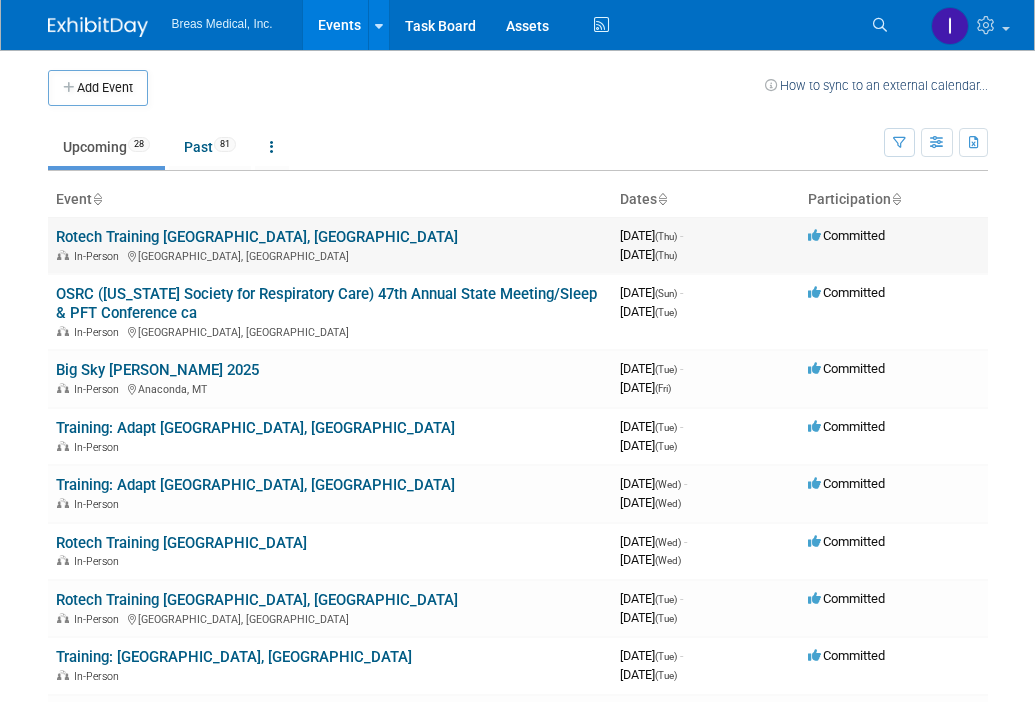 scroll, scrollTop: 0, scrollLeft: 0, axis: both 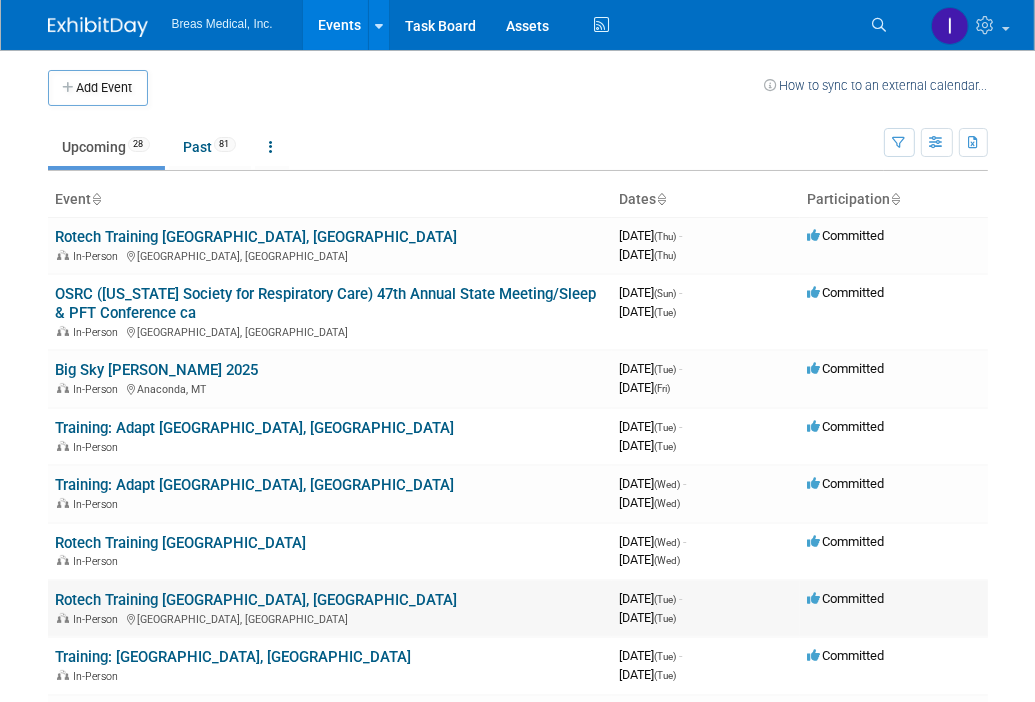 click on "Rotech Training [GEOGRAPHIC_DATA], [GEOGRAPHIC_DATA]" at bounding box center [257, 600] 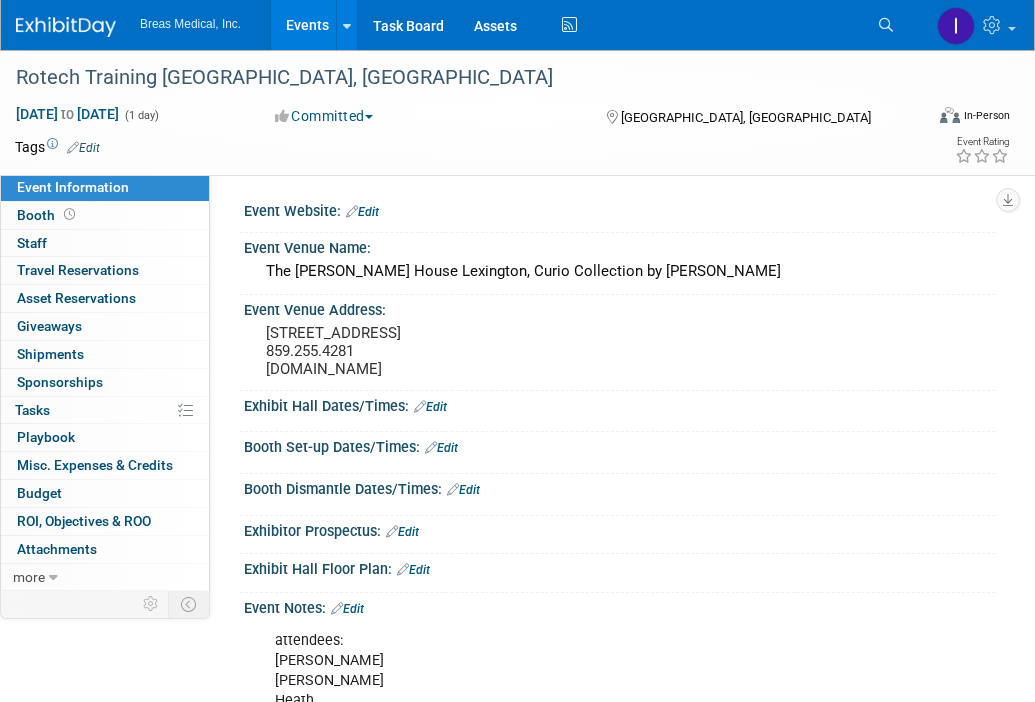 scroll, scrollTop: 0, scrollLeft: 0, axis: both 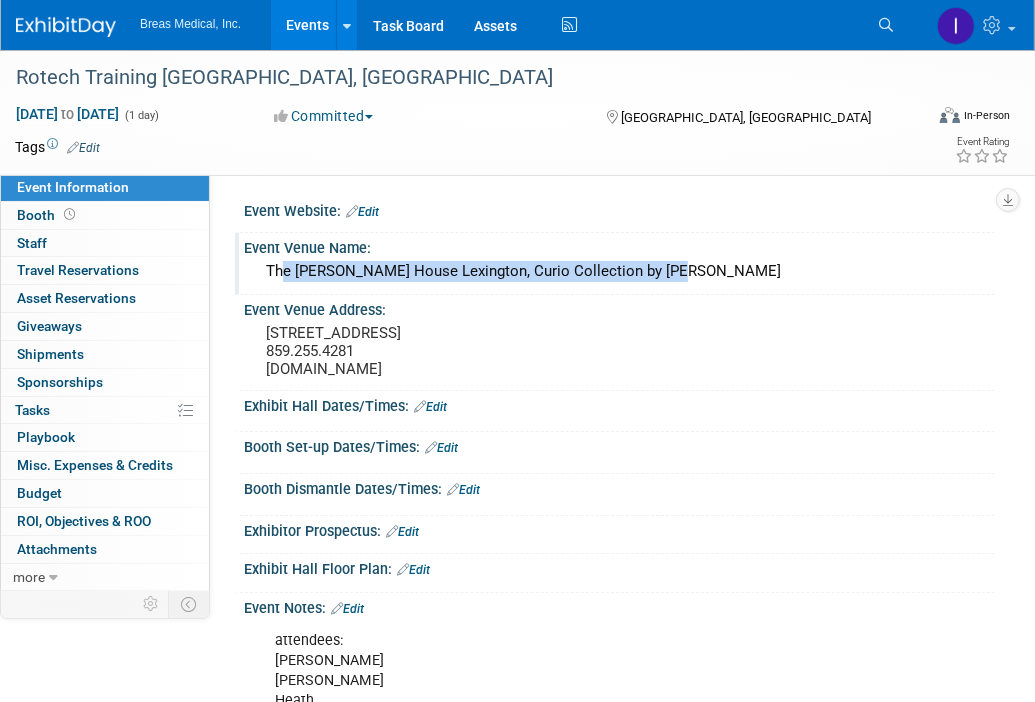 drag, startPoint x: 264, startPoint y: 271, endPoint x: 696, endPoint y: 266, distance: 432.02893 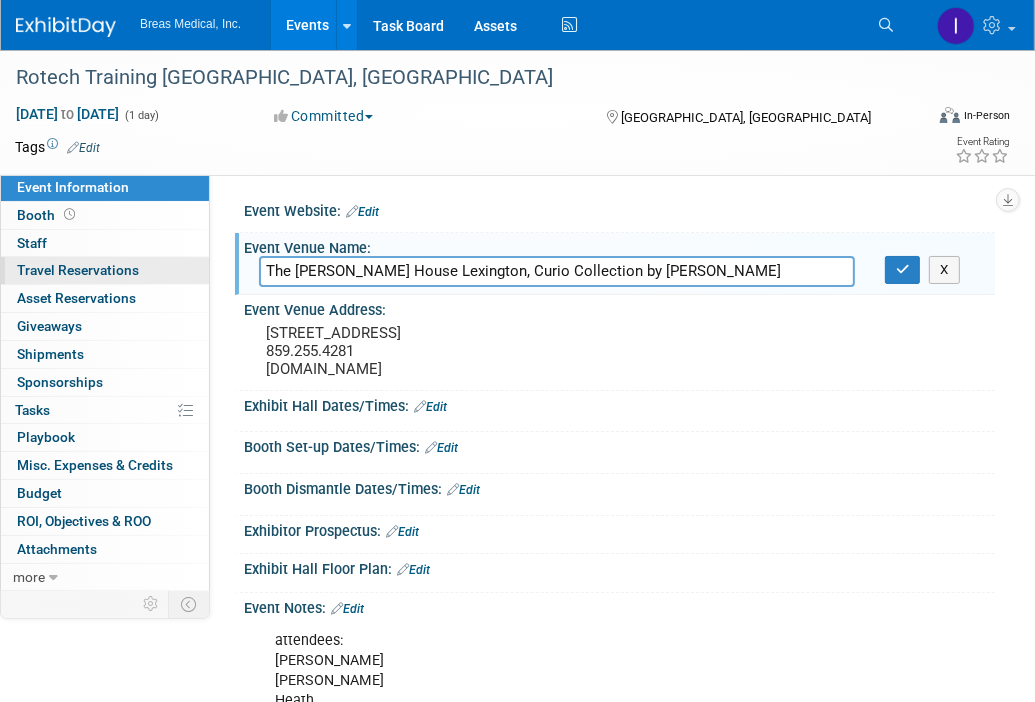 drag, startPoint x: 687, startPoint y: 274, endPoint x: 206, endPoint y: 281, distance: 481.05093 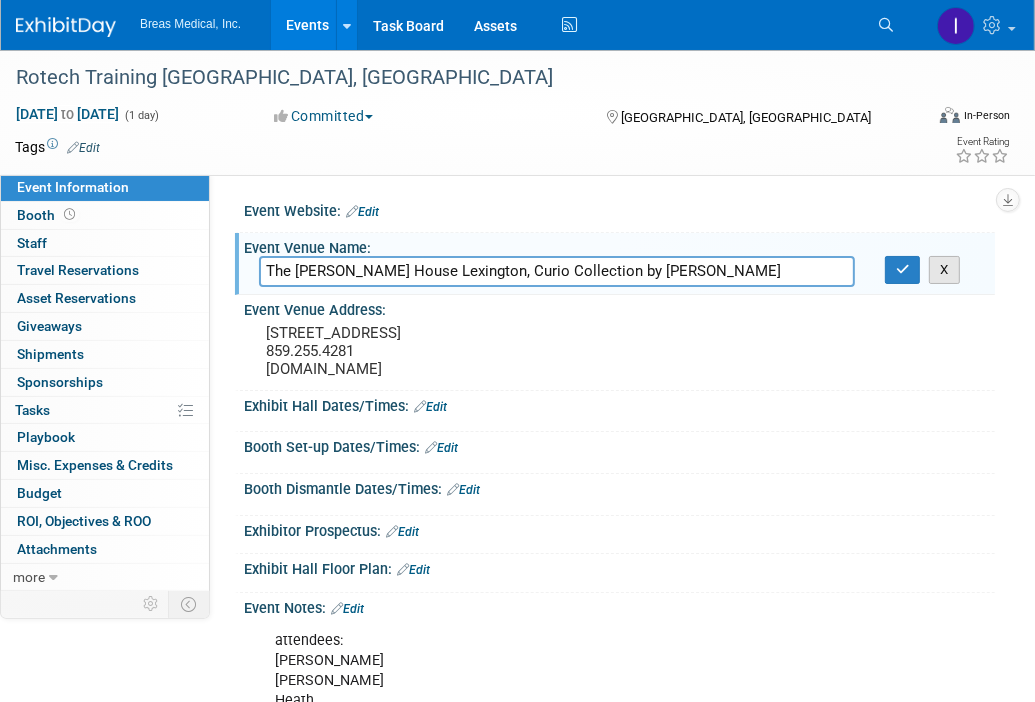 click on "X" at bounding box center (944, 270) 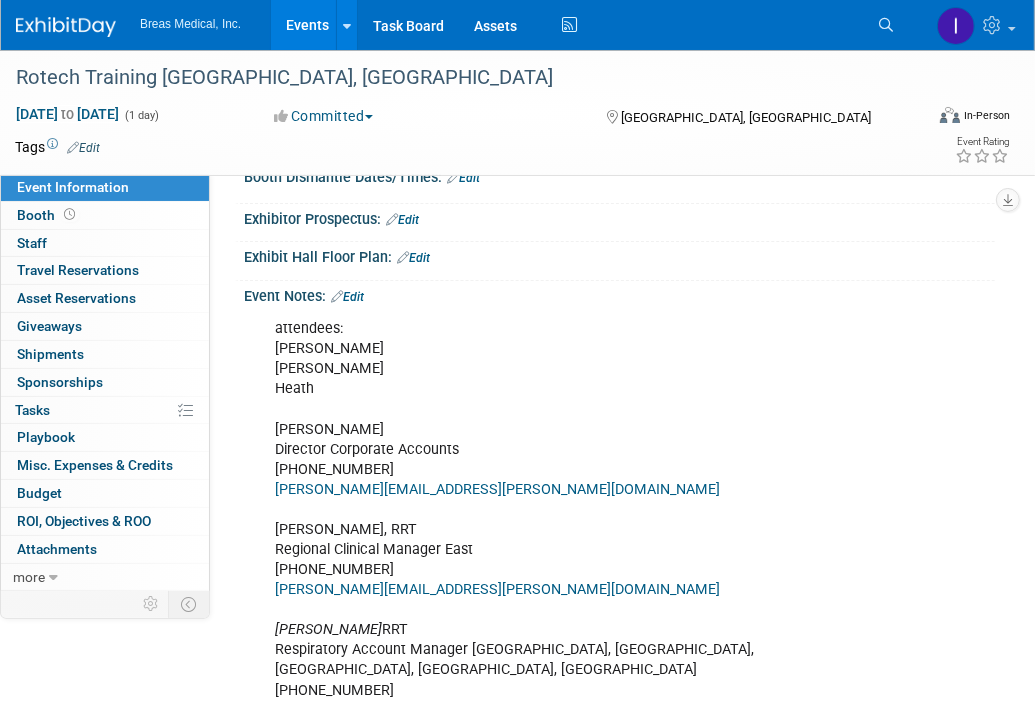 scroll, scrollTop: 400, scrollLeft: 0, axis: vertical 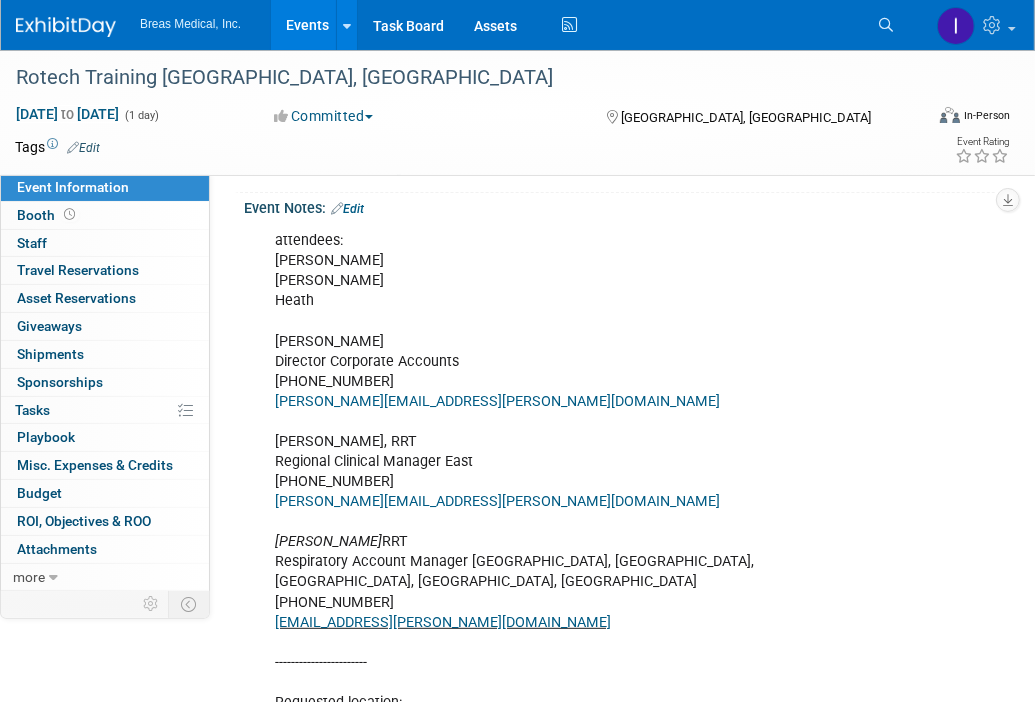 click on "Event Notes:
Edit" at bounding box center (619, 206) 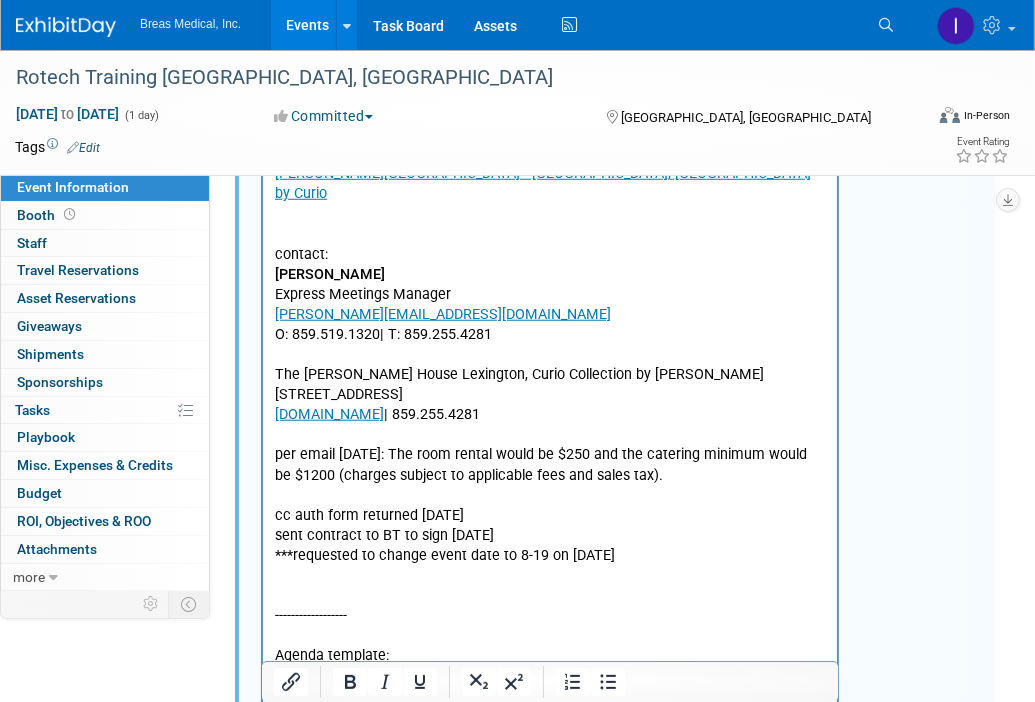 scroll, scrollTop: 1100, scrollLeft: 0, axis: vertical 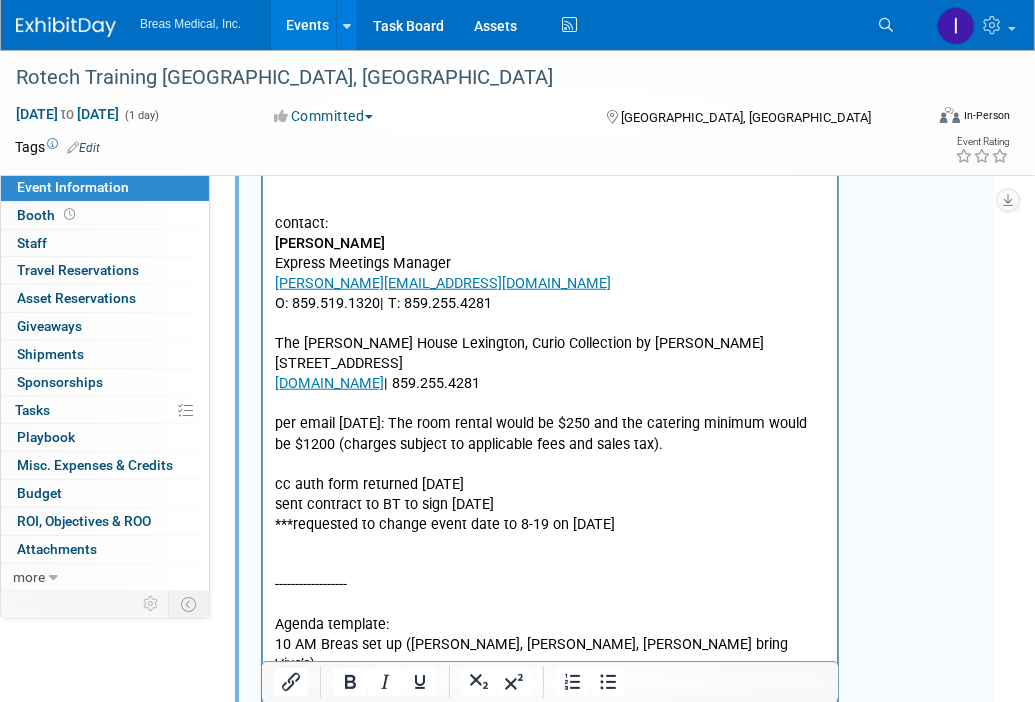 click on "attendees: Joe Melanson Brett Heath Brett Townsend Director Corporate Accounts 770-324-6525 Brett.townsend@breas.com Joseph Melanson, RRT Regional Clinical Manager East 617-314-1781 Joseph.Melanson@breas.com Heath Boles   RRT Respiratory Account Manager TN, KY, AL, MS, LA 615-295-6851 Heath.Boles@Breas.com ----------------------- Requested location: Lexingtom KY The Campbell House Lexington, Curio Collection by Hilton 1375 South Broadway Road Lexington, Kentucky   40504 +1 859-255-4281 lexqq_gm@hilton.com Campbell House - Historic Lexington, KY Hotel by Curio contact: Jason Faulkner Express Meetings Manager jason.faulkner2@hilton.com   O: 859.519.1320| T: 859.255.4281   The Campbell House Lexington, Curio Collection by Hilton 1375 S. Broadway, Lexington, KY 40504 TheCampbellHouse.com  | 859.255.4281 per email 6-23-2025: The room rental would be $250 and the catering minimum would be $1200 (charges subject to applicable fees and sales tax).  cc auth form returned 7-10-2025 ------------------" at bounding box center [549, 204] 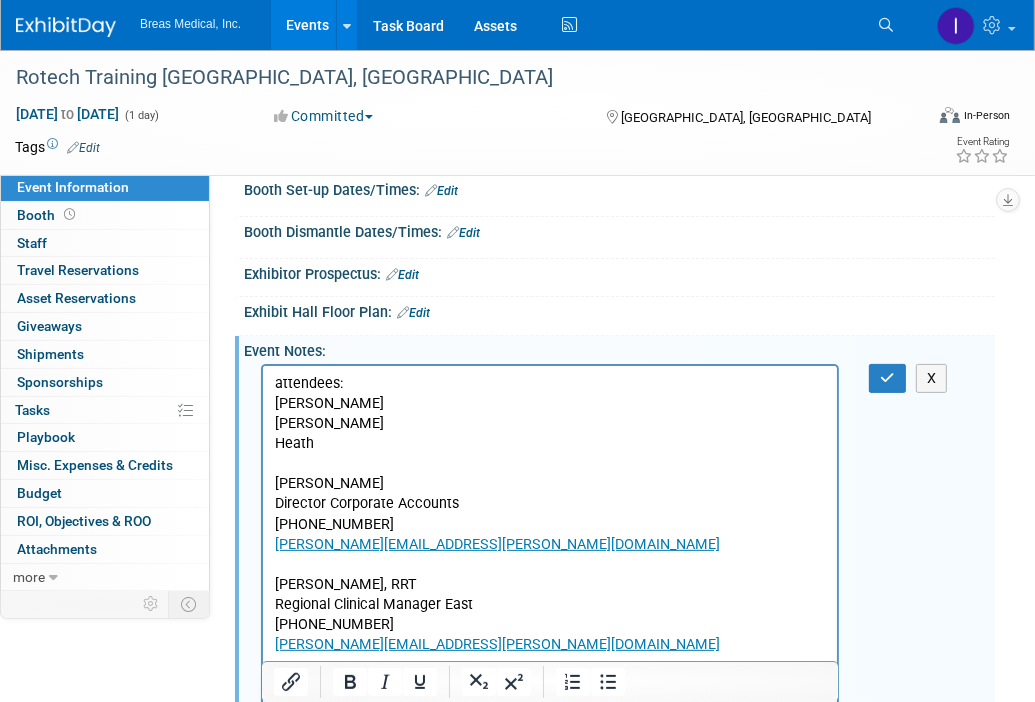 scroll, scrollTop: 200, scrollLeft: 0, axis: vertical 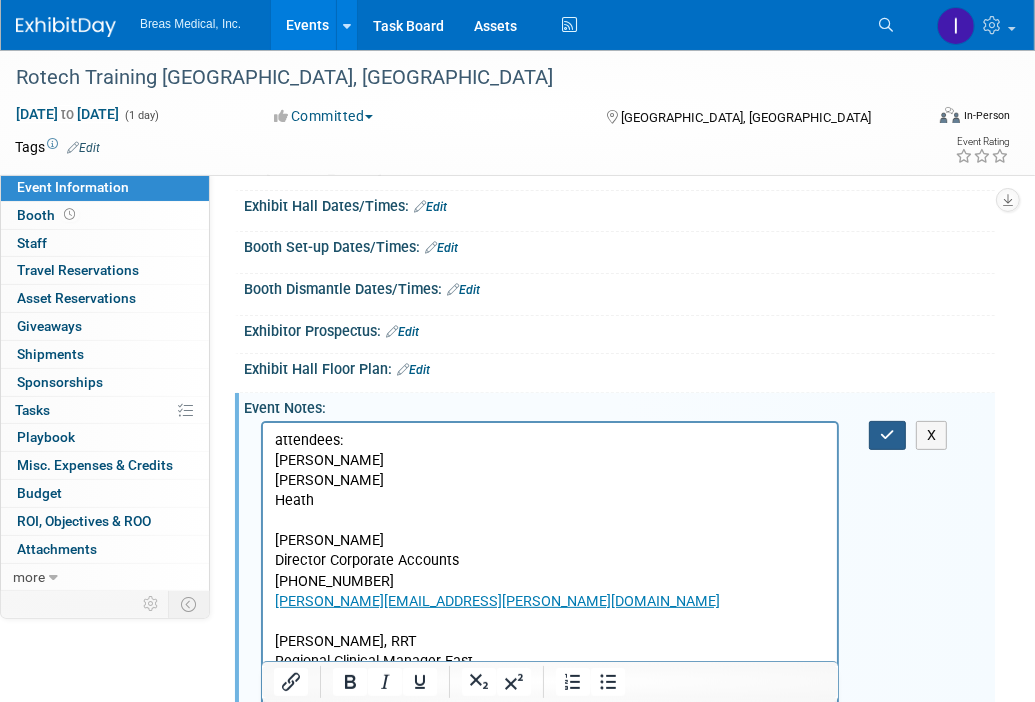 click at bounding box center [887, 435] 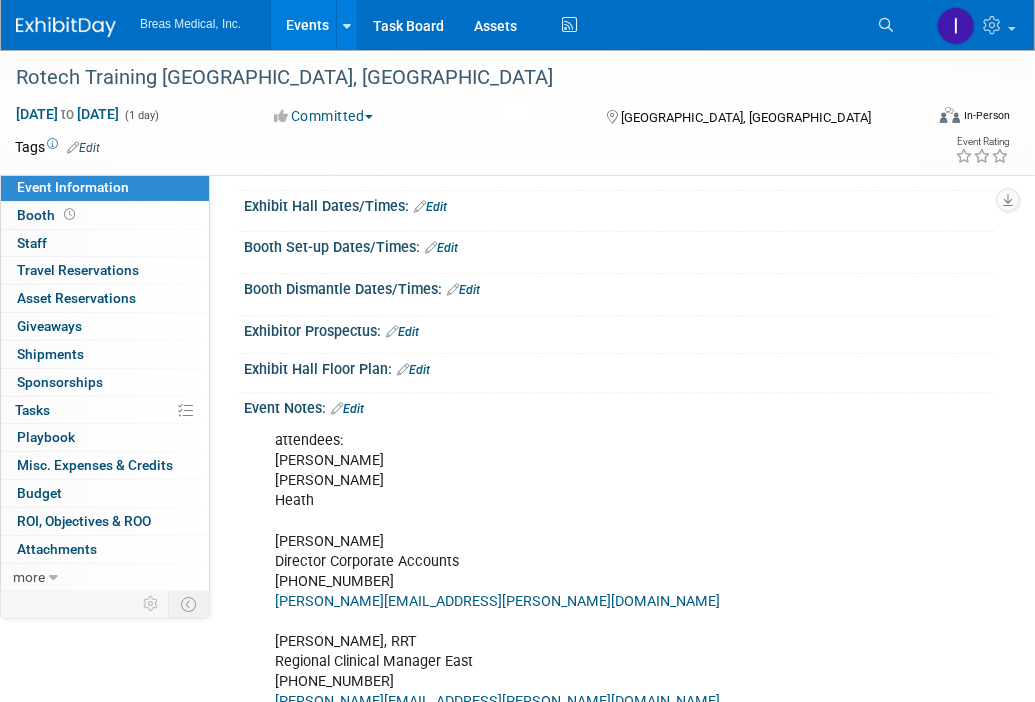 click on "Event Notes:
Edit" at bounding box center (619, 406) 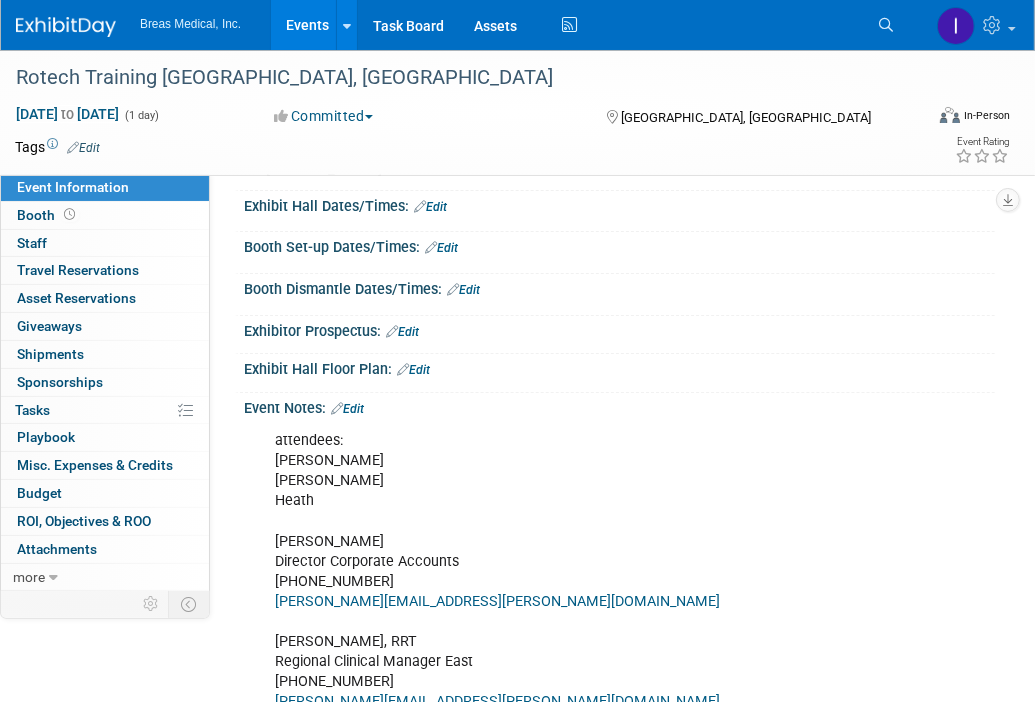 click on "Events" at bounding box center (307, 25) 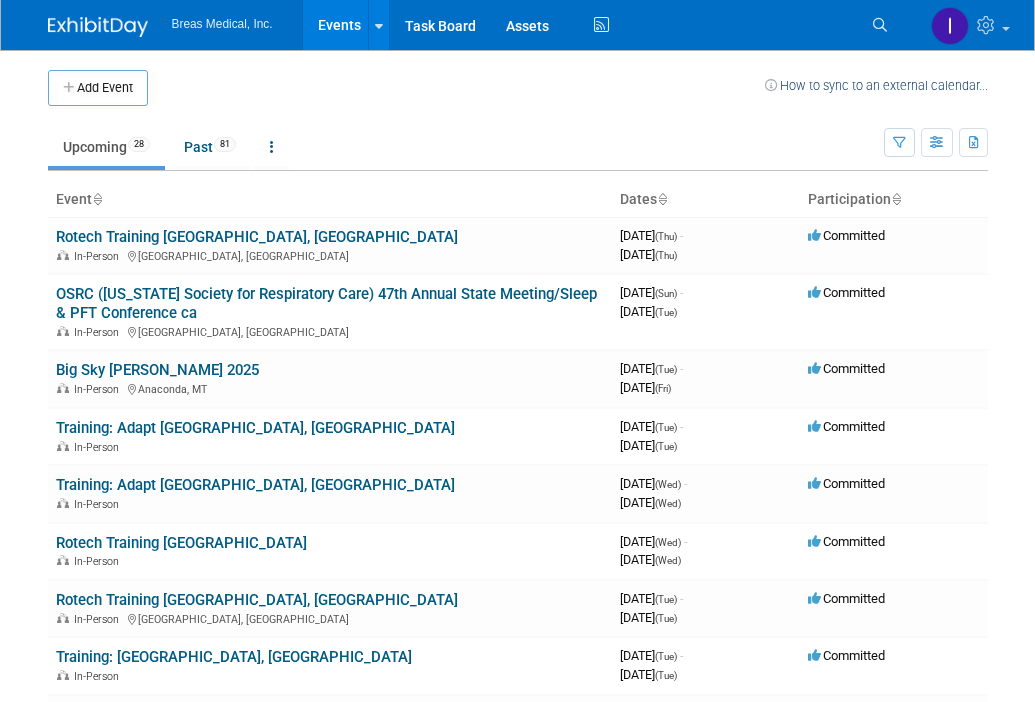 scroll, scrollTop: 0, scrollLeft: 0, axis: both 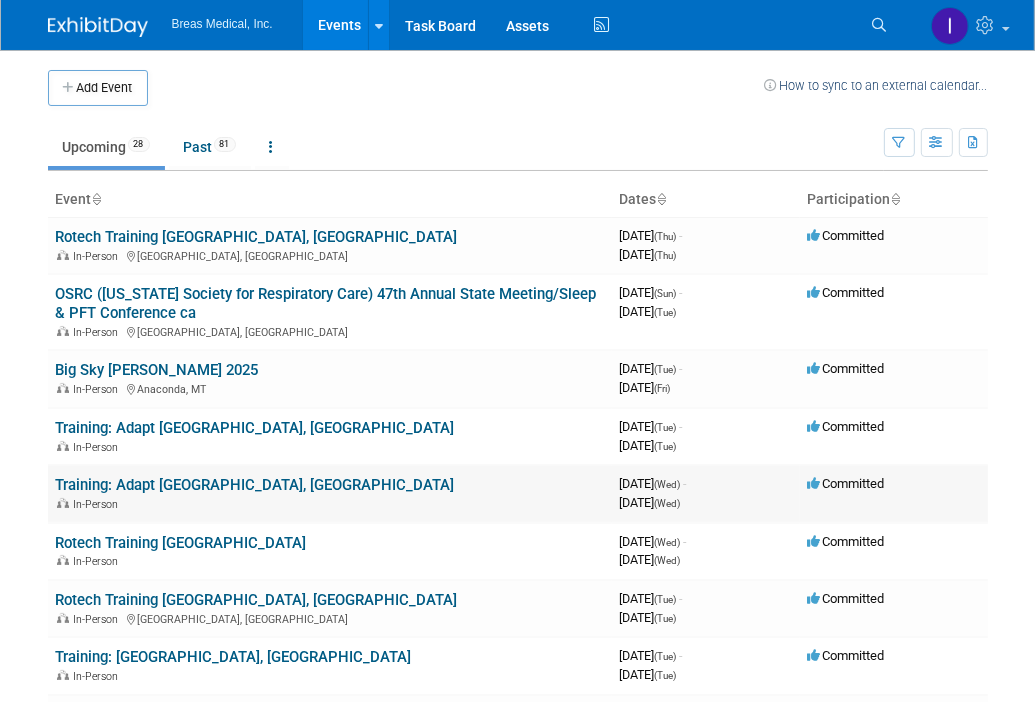 click on "Training: Adapt [GEOGRAPHIC_DATA], [GEOGRAPHIC_DATA]" at bounding box center [255, 485] 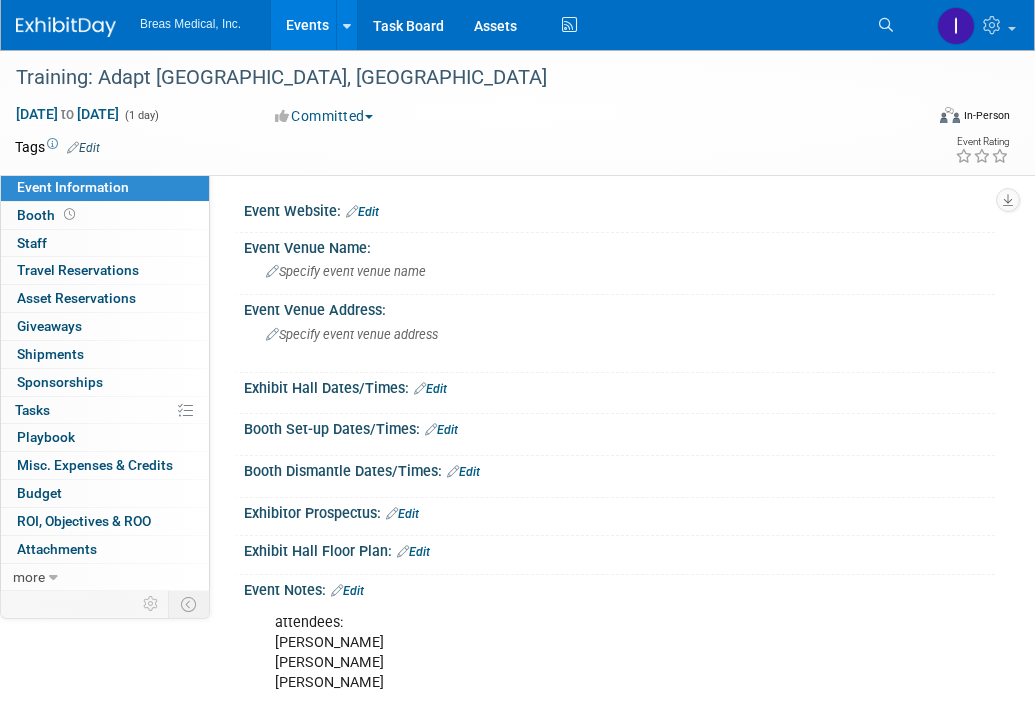 scroll, scrollTop: 0, scrollLeft: 0, axis: both 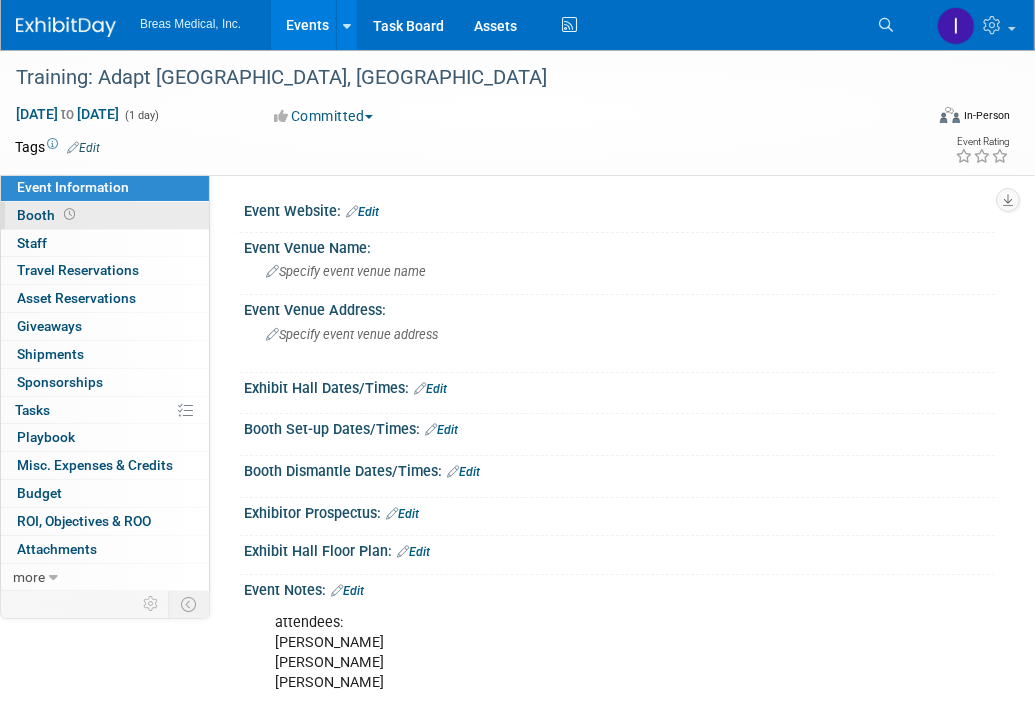 click on "Booth" at bounding box center [48, 215] 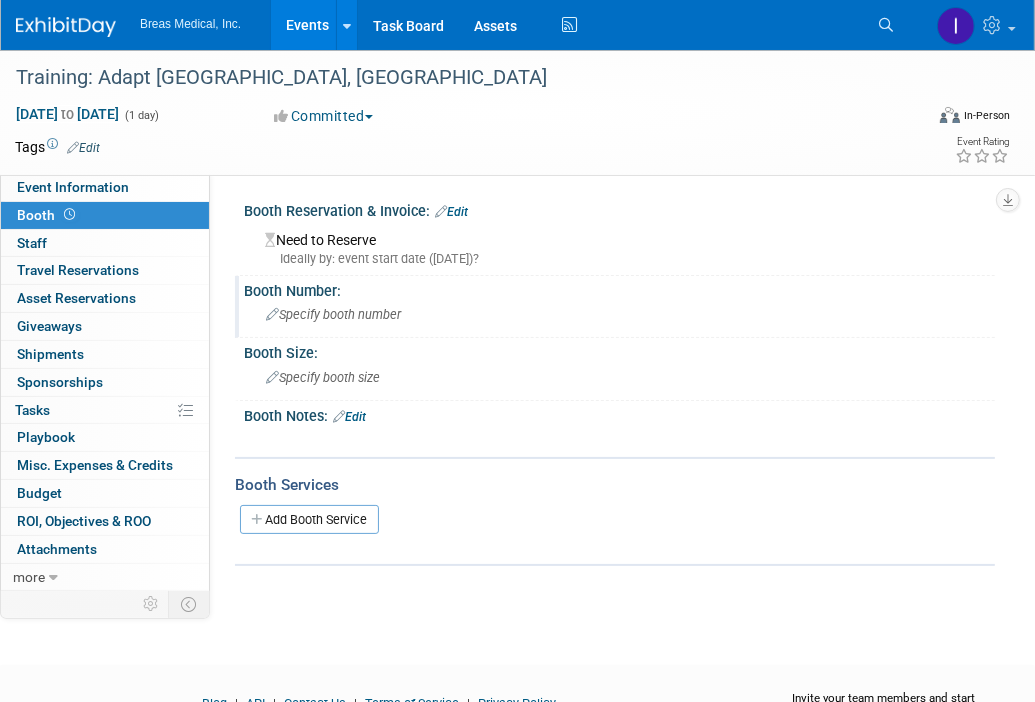 click on "Specify booth number" at bounding box center [333, 314] 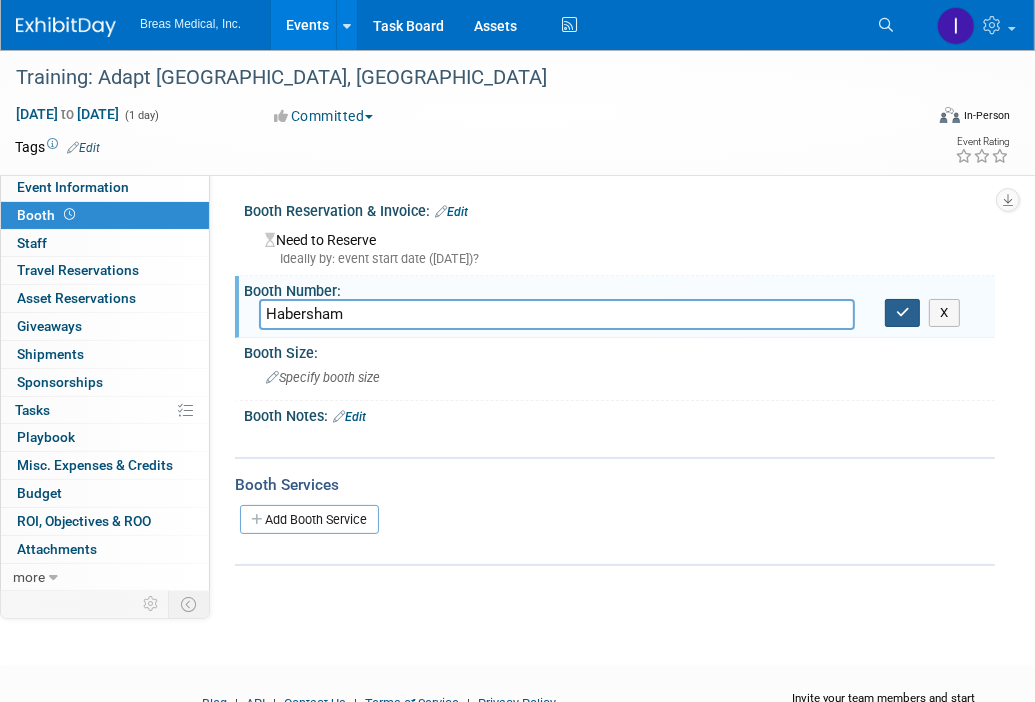 type on "Habersham" 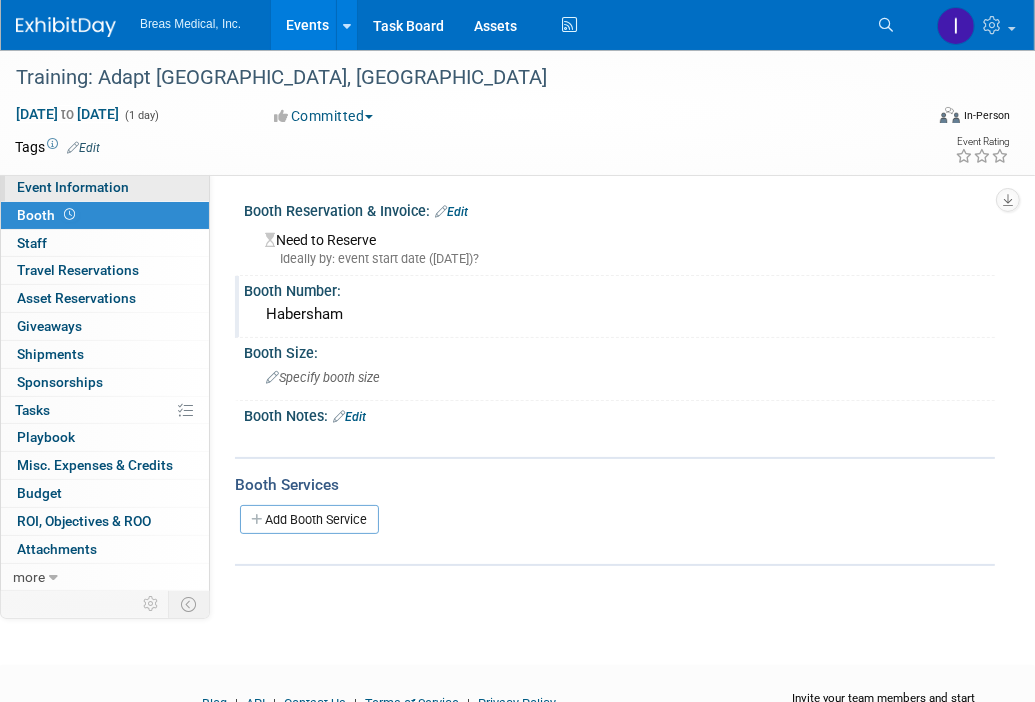 click on "Event Information" at bounding box center (73, 187) 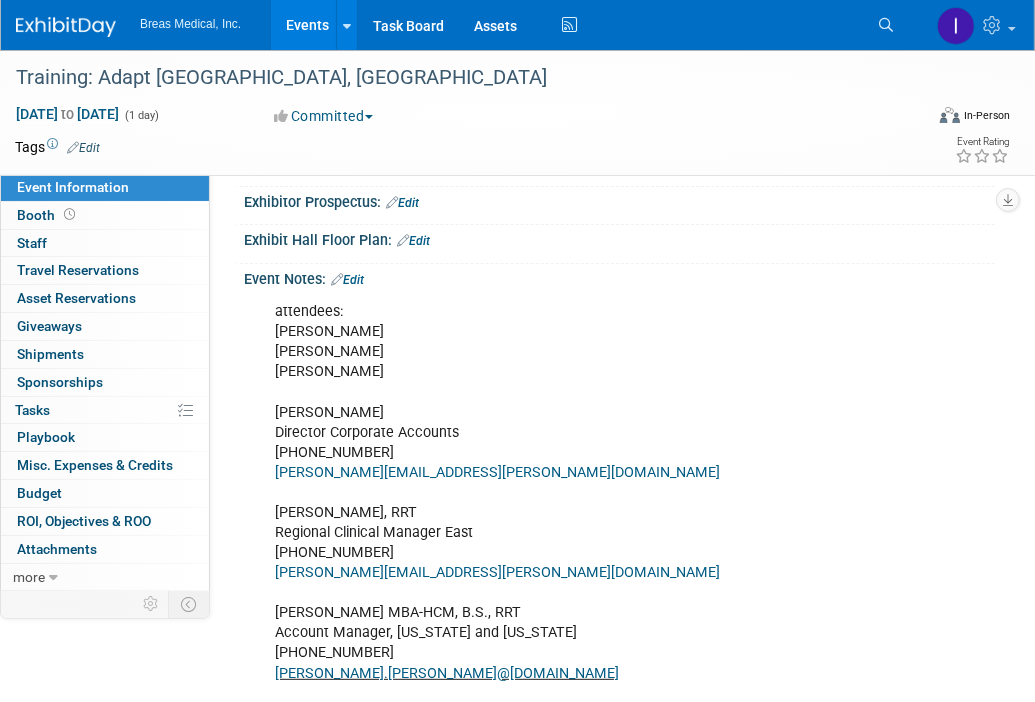 scroll, scrollTop: 300, scrollLeft: 0, axis: vertical 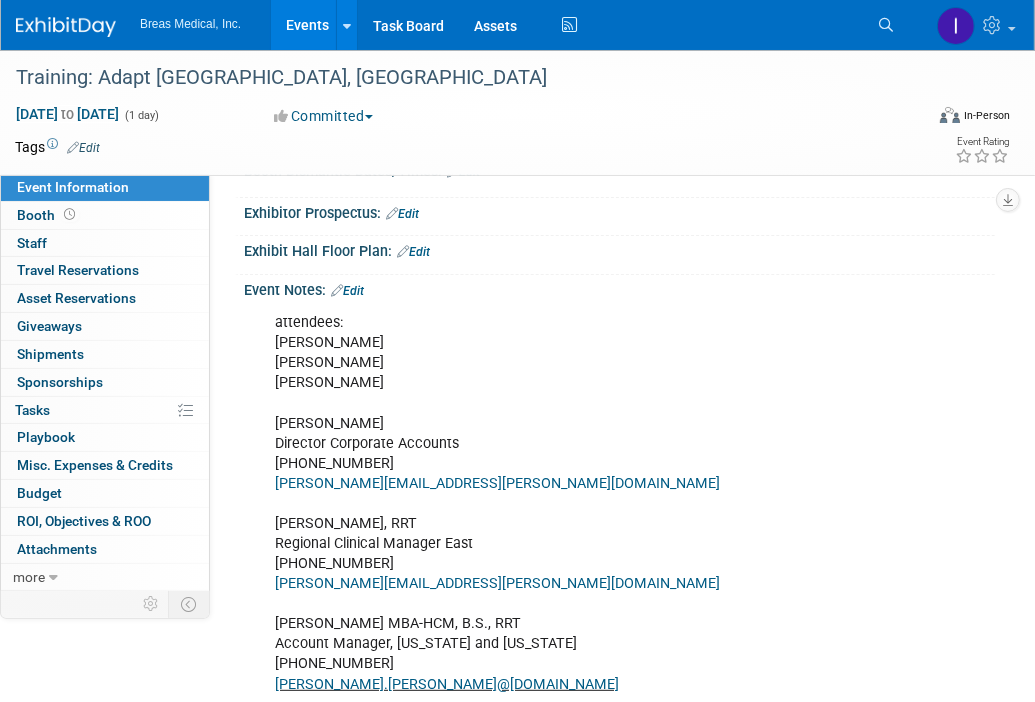 click on "Edit" at bounding box center [347, 291] 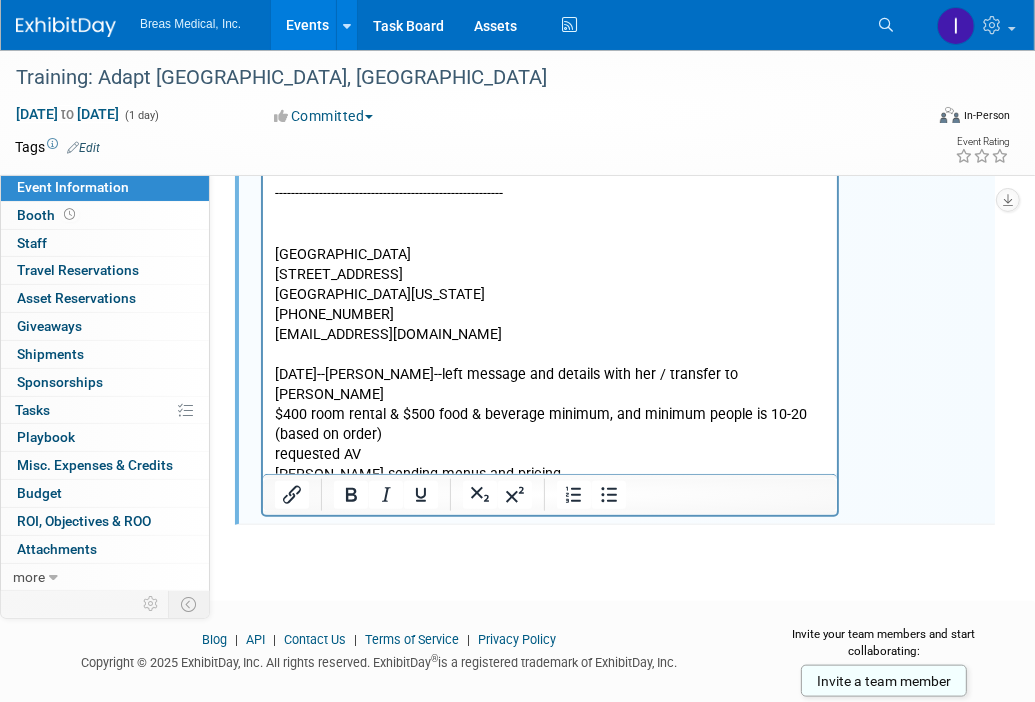 scroll, scrollTop: 1296, scrollLeft: 0, axis: vertical 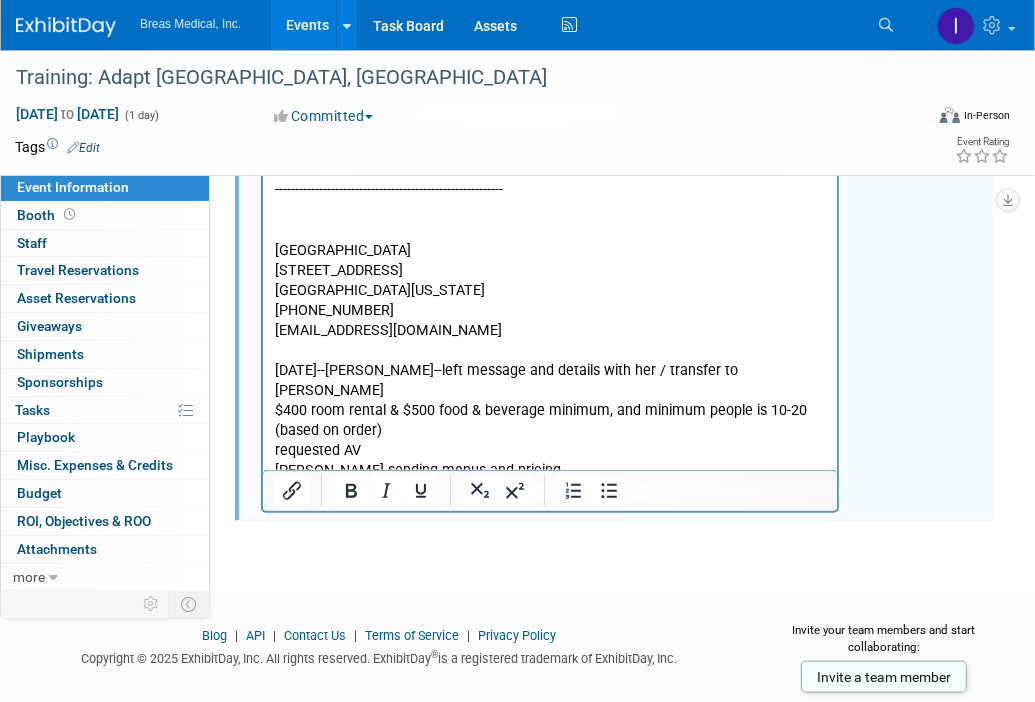 click on "attendees: [PERSON_NAME] [PERSON_NAME] [PERSON_NAME] Director Corporate Accounts [PHONE_NUMBER] [PERSON_NAME][EMAIL_ADDRESS][PERSON_NAME][DOMAIN_NAME] [PERSON_NAME], RRT Regional Clinical Manager East [PHONE_NUMBER] [PERSON_NAME][EMAIL_ADDRESS][PERSON_NAME][DOMAIN_NAME] [PERSON_NAME] MBA-HCM, B.S., RRT Account Manager, [US_STATE] and [US_STATE] [PHONE_NUMBER] [PERSON_NAME].[PERSON_NAME] @[DOMAIN_NAME] -------------------------------------- Agenda template: 10 AM Breas set up ([PERSON_NAME], [PERSON_NAME], [PERSON_NAME] bring Vivo’s) 11 AM Introductions 11:10 AM [PERSON_NAME] Vivo 45 CEU Noon Lunch in meeting room 12:30 [PERSON_NAME] Clinical Vivo 45 CEU continued 12:30 [PERSON_NAME] and [PERSON_NAME] separate with Adapt sales for sales inservice 1:30 Meeting Close ----------------------------------------------------- per email [DATE]: Total at this time for coastal and central is 9 RTs currently, however we do have 2 open positions that we are trying to fill so if filled by these dates could be 11 RTs for Savannah date. T [PERSON_NAME], BA, RRT, RCP [US_STATE] Clinical Respiratory Director Adapt Health ---------------------------------------------------------" at bounding box center (549, -100) 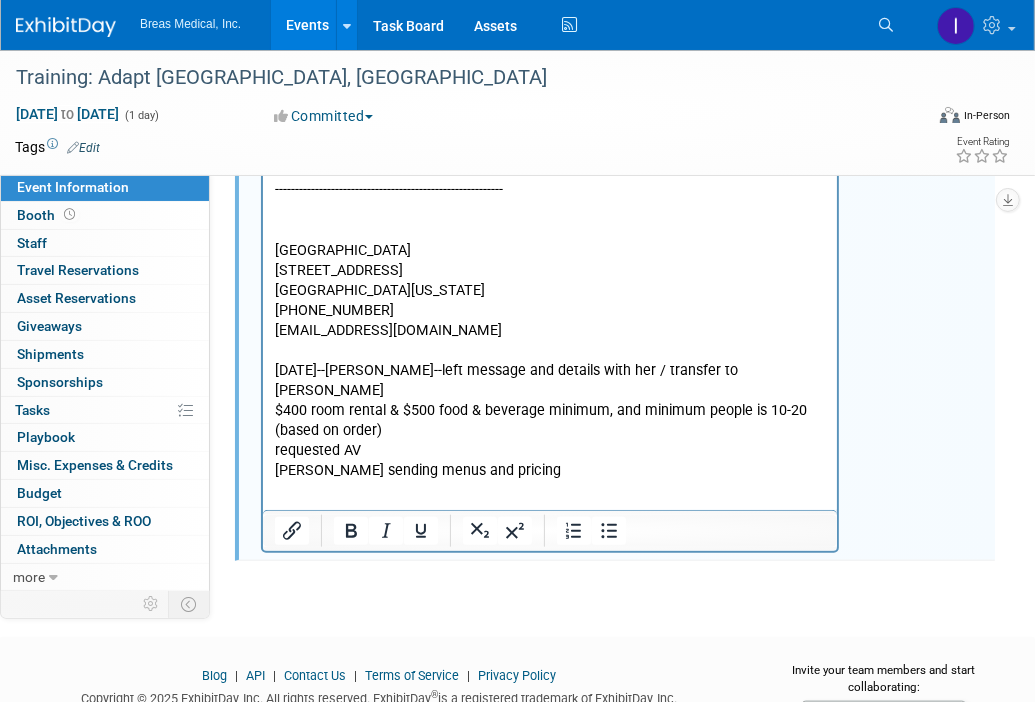 type 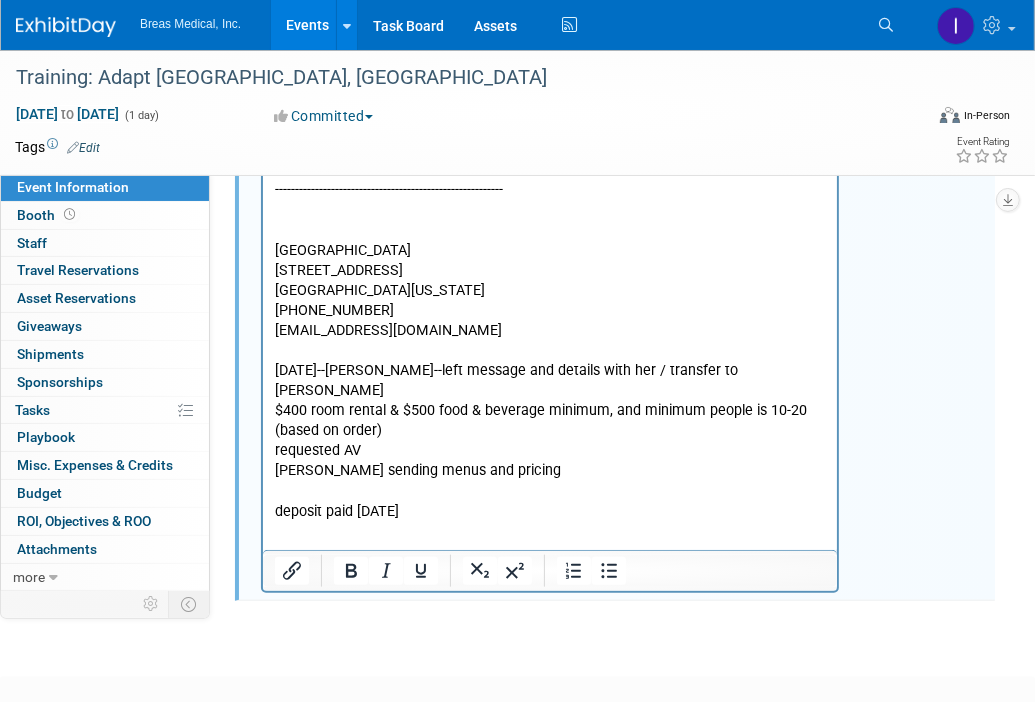 click at bounding box center (549, 533) 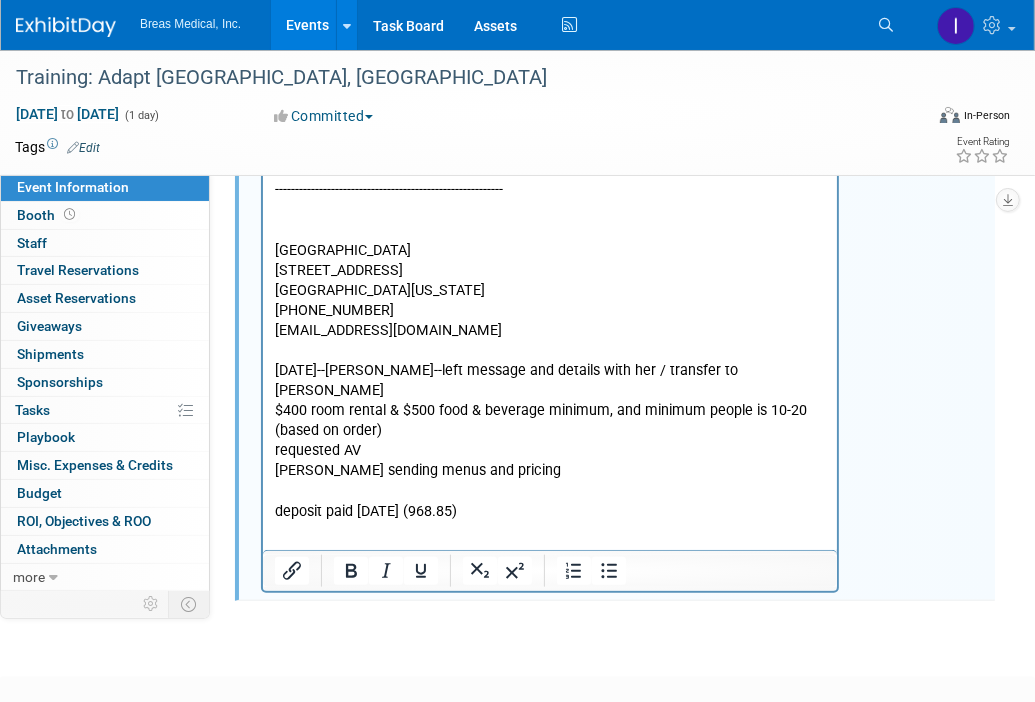 click on "deposit paid [DATE] (968.85)" at bounding box center (549, 513) 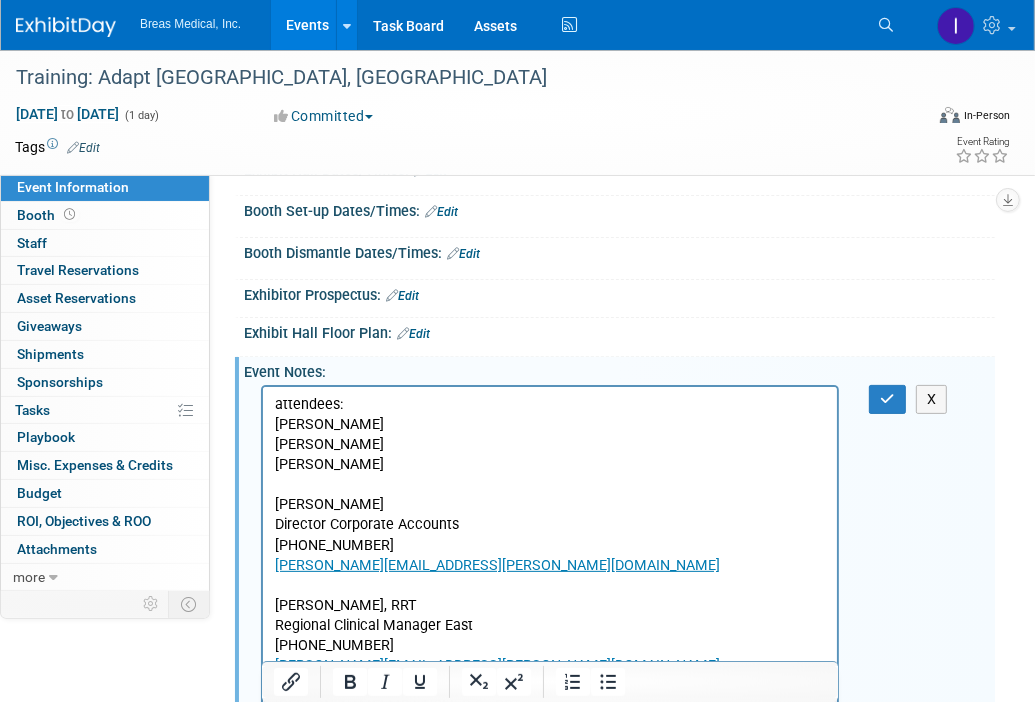 scroll, scrollTop: 196, scrollLeft: 0, axis: vertical 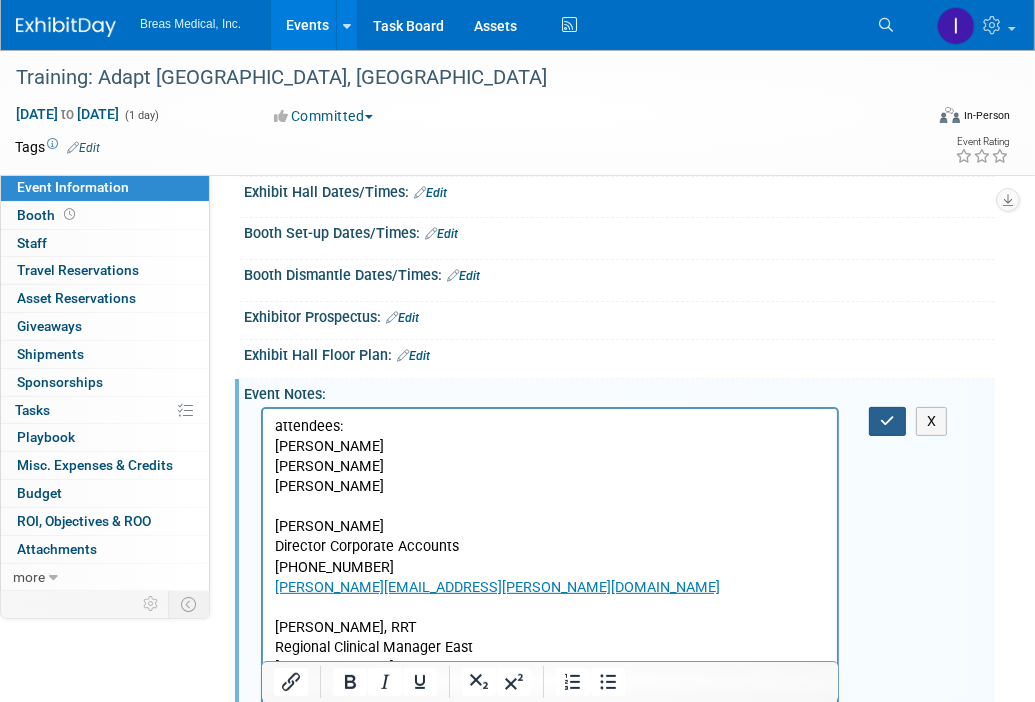 click at bounding box center [887, 421] 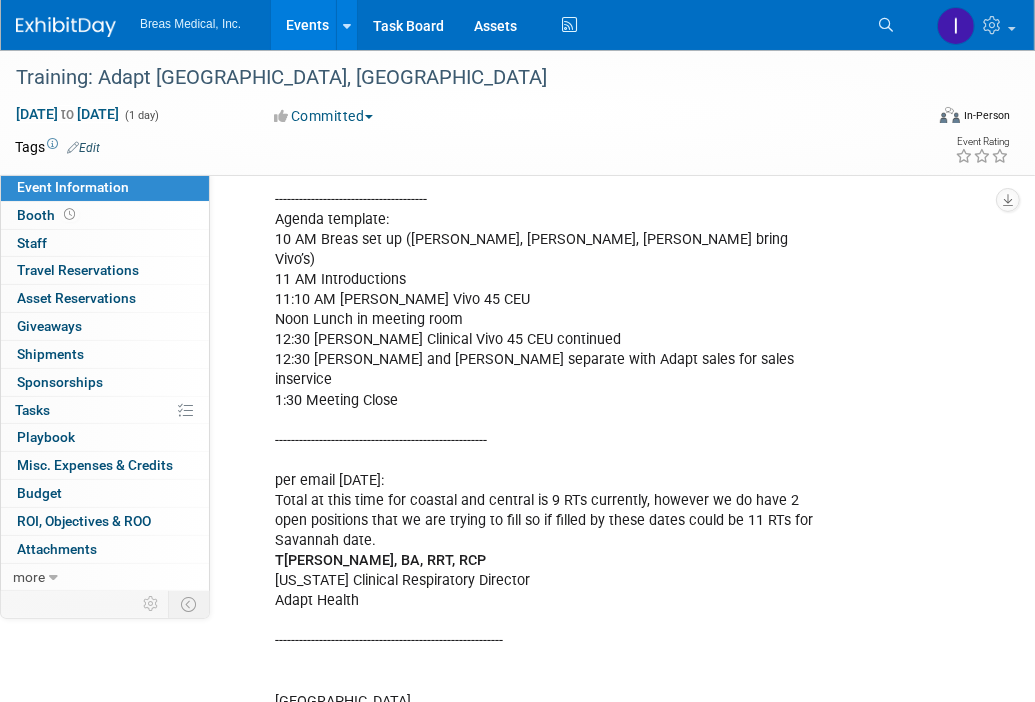 scroll, scrollTop: 1096, scrollLeft: 0, axis: vertical 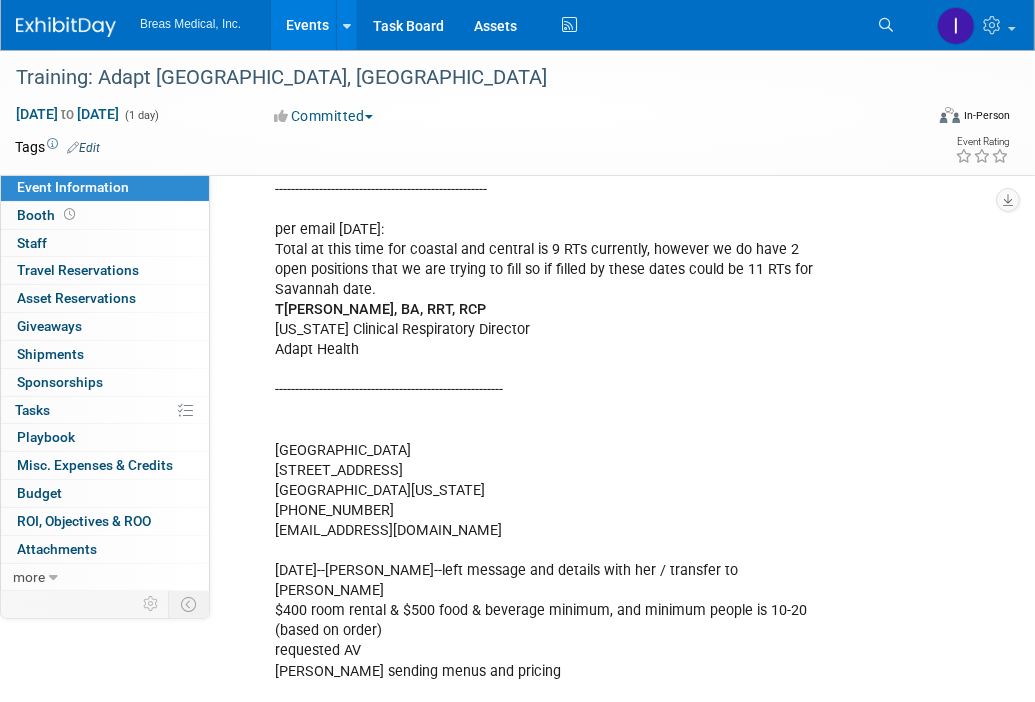 click on "Events" at bounding box center [307, 25] 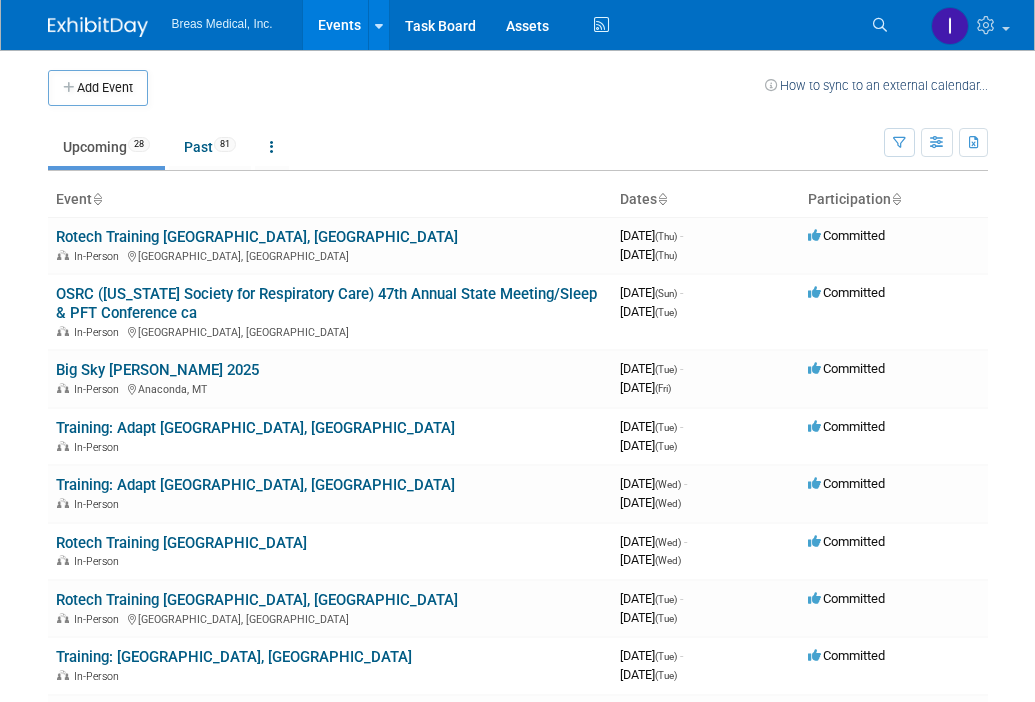 scroll, scrollTop: 0, scrollLeft: 0, axis: both 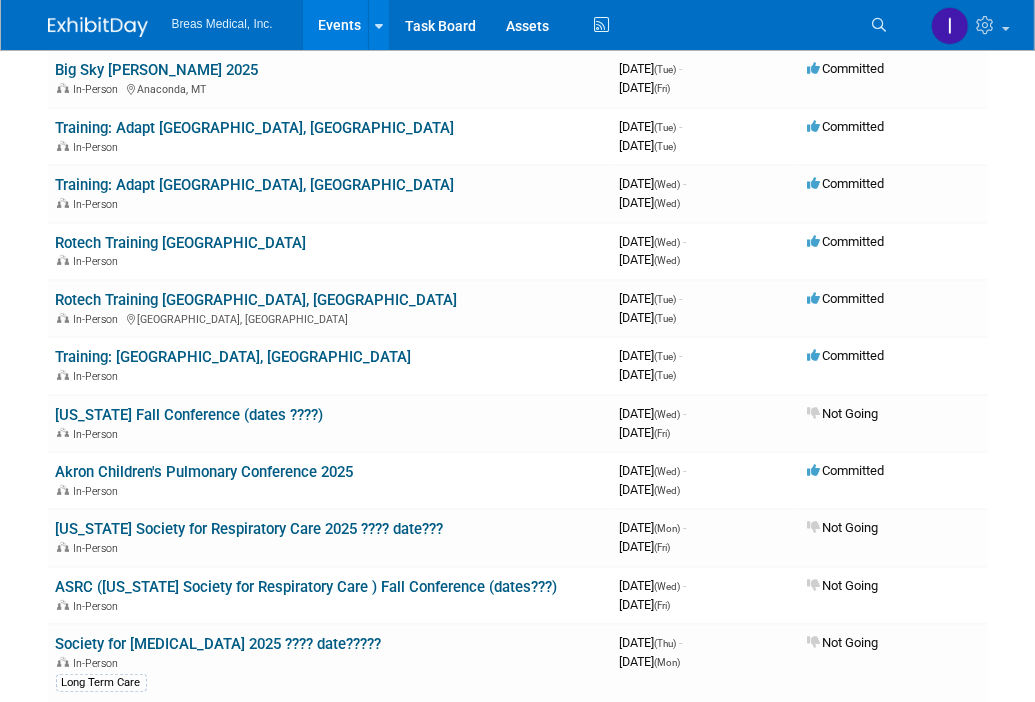 click on "Add Event
How to sync to an external calendar...
New Event
Duplicate Event Warning
There is another event in your workspace with a similar name during the same dates.
Attendance / Format:
<img src="[URL][DOMAIN_NAME]" style="width: 19px; margin-top: 2px; margin-bottom: 2px; margin-left: 2px; filter: grayscale(100%); opacity: 0.75;" />   In-Person
<img src="[URL][DOMAIN_NAME]" style="width: 19px; margin-top: 2px; margin-bottom: 2px; margin-left: 2px; filter: grayscale(100%); opacity: 0.75;" />   Virtual
<img src="[URL][DOMAIN_NAME]" style="width: 19px; margin-top: 2px; margin-bottom: 2px; margin-left: 2px; filter: grayscale(100%); opacity: 0.75;" />   Hybrid
In-Person        In-Person      Virtual      Hybrid
Participation:
Committed" at bounding box center [518, 687] 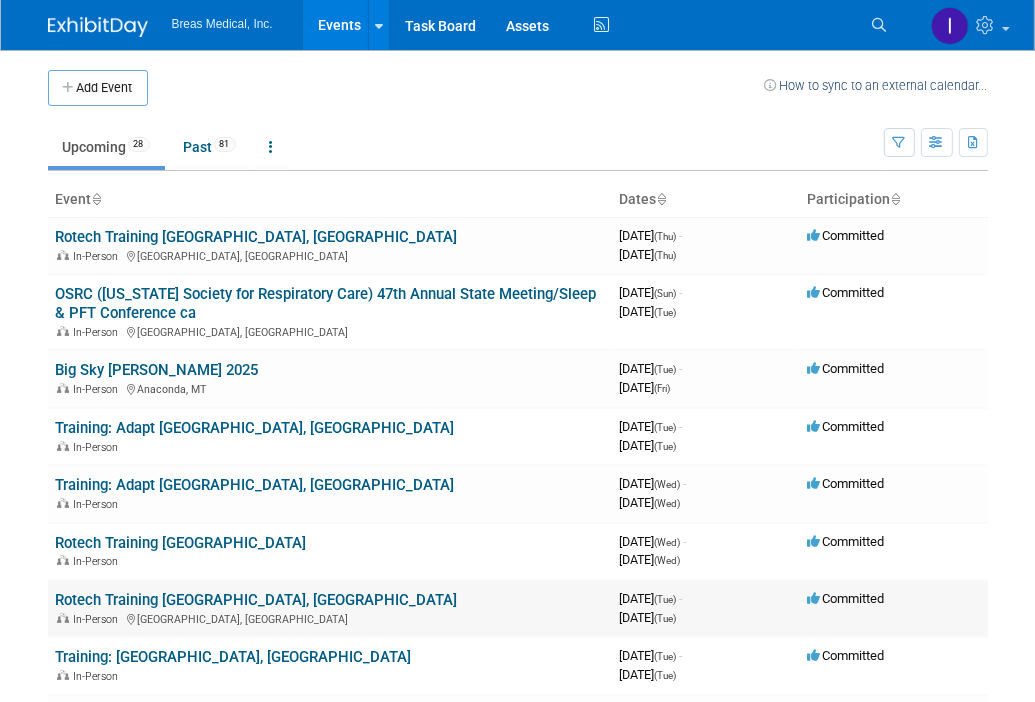 scroll, scrollTop: 0, scrollLeft: 0, axis: both 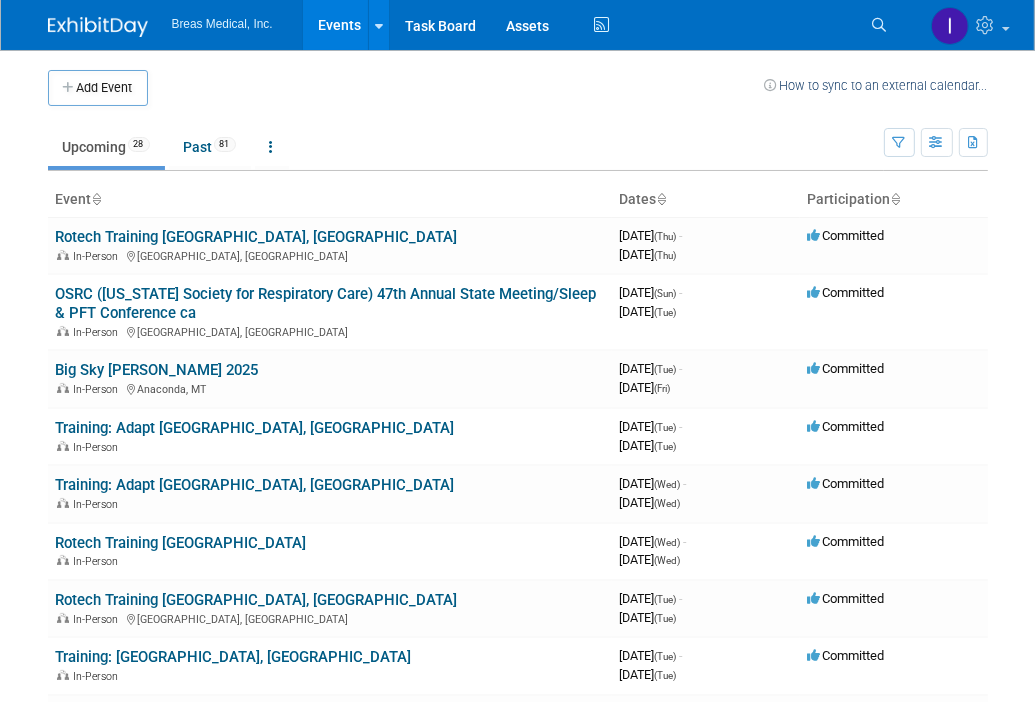click on "Breas Medical, Inc.
Events
Add Event
Bulk Upload Events
Shareable Event Boards
Recently Viewed Events:
Training: Adapt Savannah, GA
Aug 13, 2025  to  Aug 13, 2025
Rotech Training Lexington, KY
Lexington, KY
Aug 19, 2025  to  Aug 19, 2025
Training: Rotech Oklahoma City, OK
Oklahoma City, OK
Jul 16, 2025  to  Jul 16, 2025
Task Board
Assets
Activity Feed
My Account
My Profile & Preferences
Sync to External Calendar...
Team Workspace
Users and Permissions
Workspace Settings
Metrics & Analytics
Upgrade
Budgeting, ROI & ROO
Annual Budgets (all events)
Refer & Earn
Contact us
Sign out
Search
Recently Viewed Events:" at bounding box center (517, 351) 